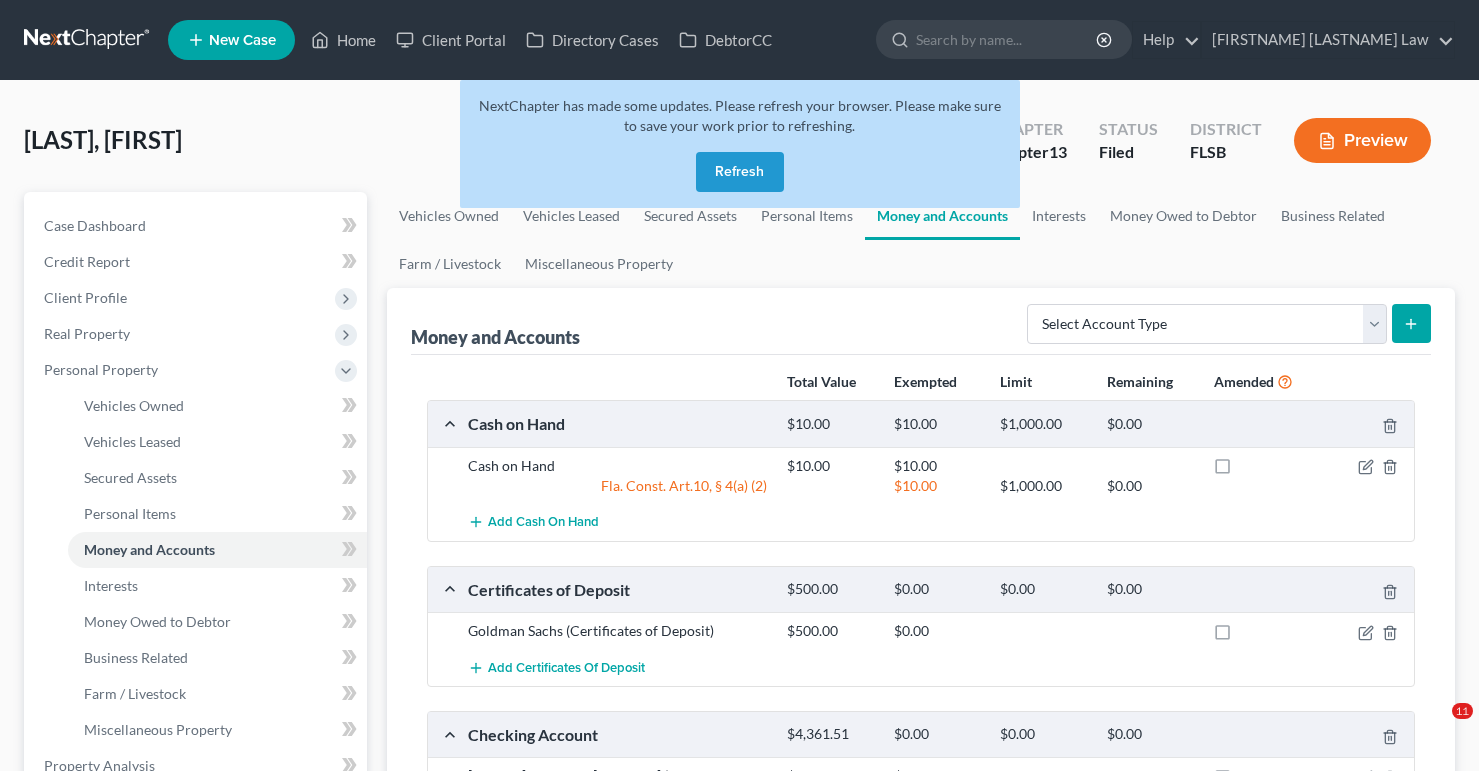 scroll, scrollTop: 0, scrollLeft: 0, axis: both 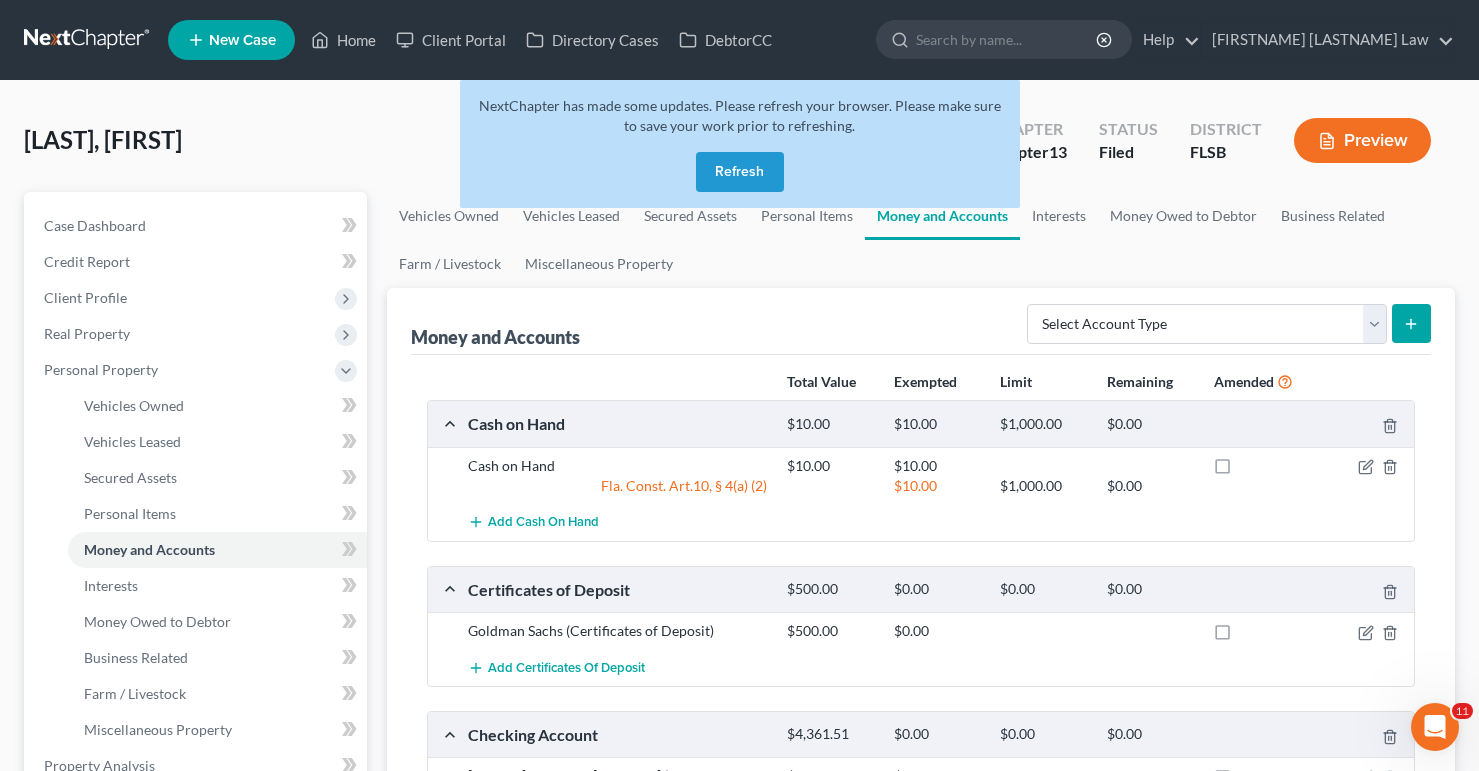 click on "Refresh" at bounding box center [740, 172] 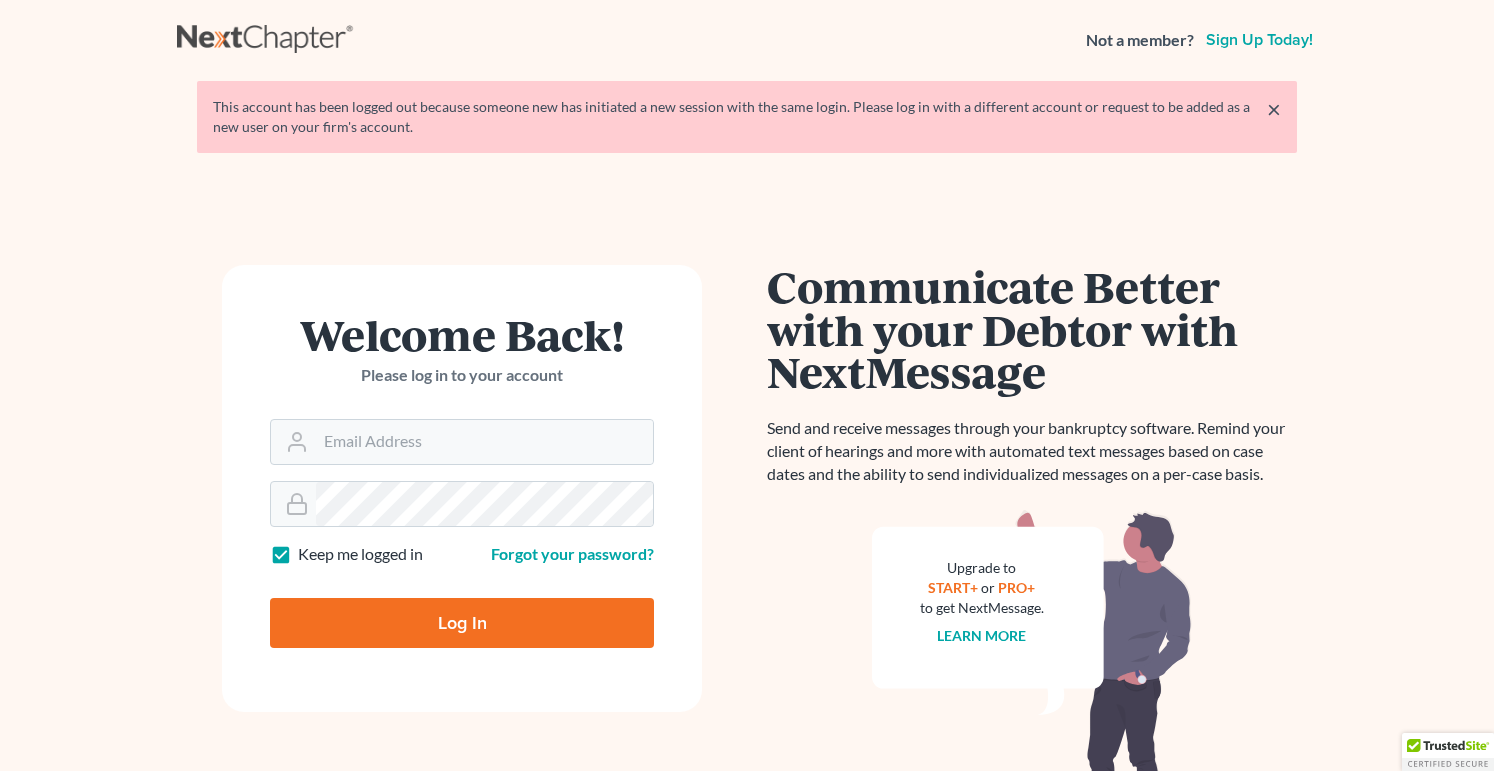 scroll, scrollTop: 0, scrollLeft: 0, axis: both 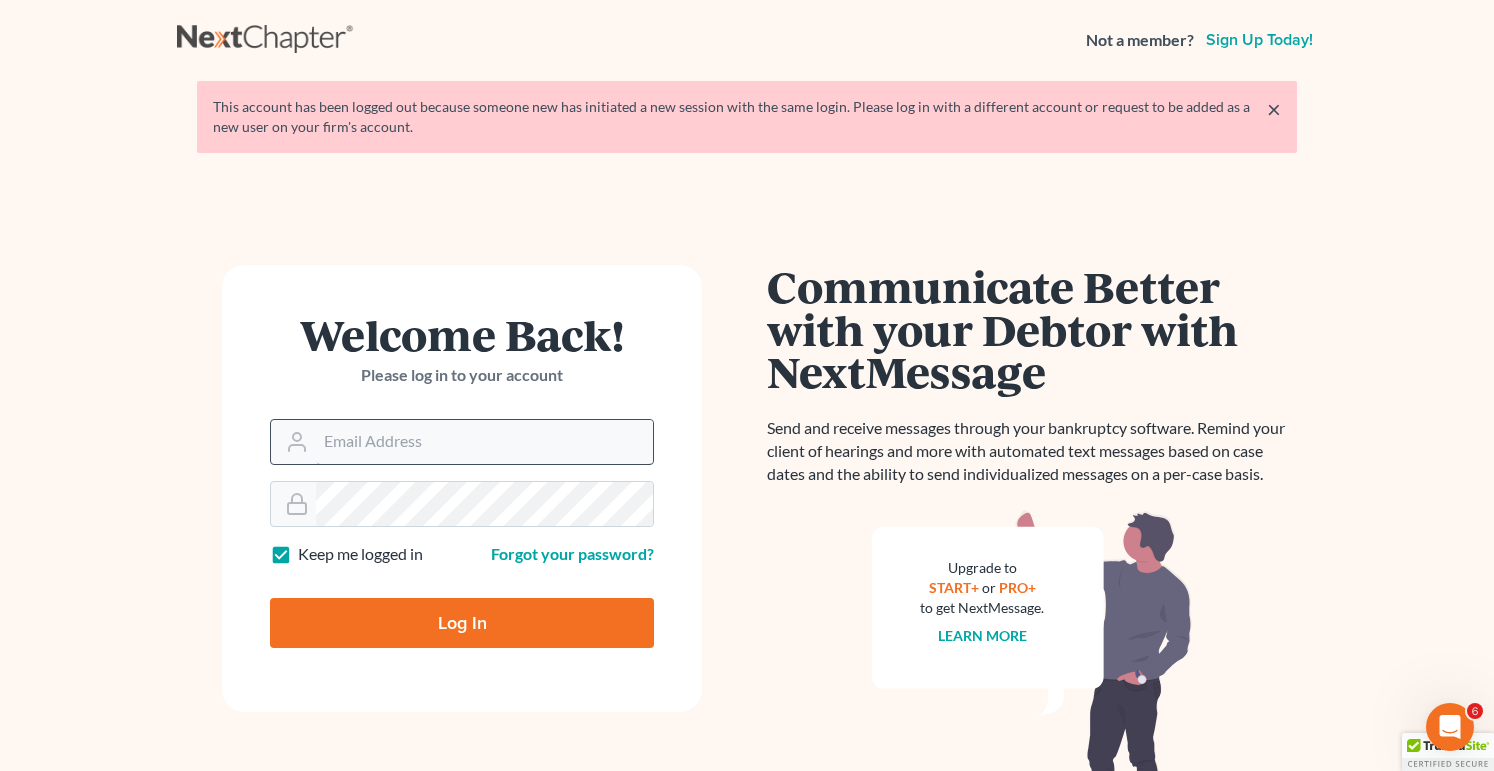 click on "Email Address" at bounding box center [484, 442] 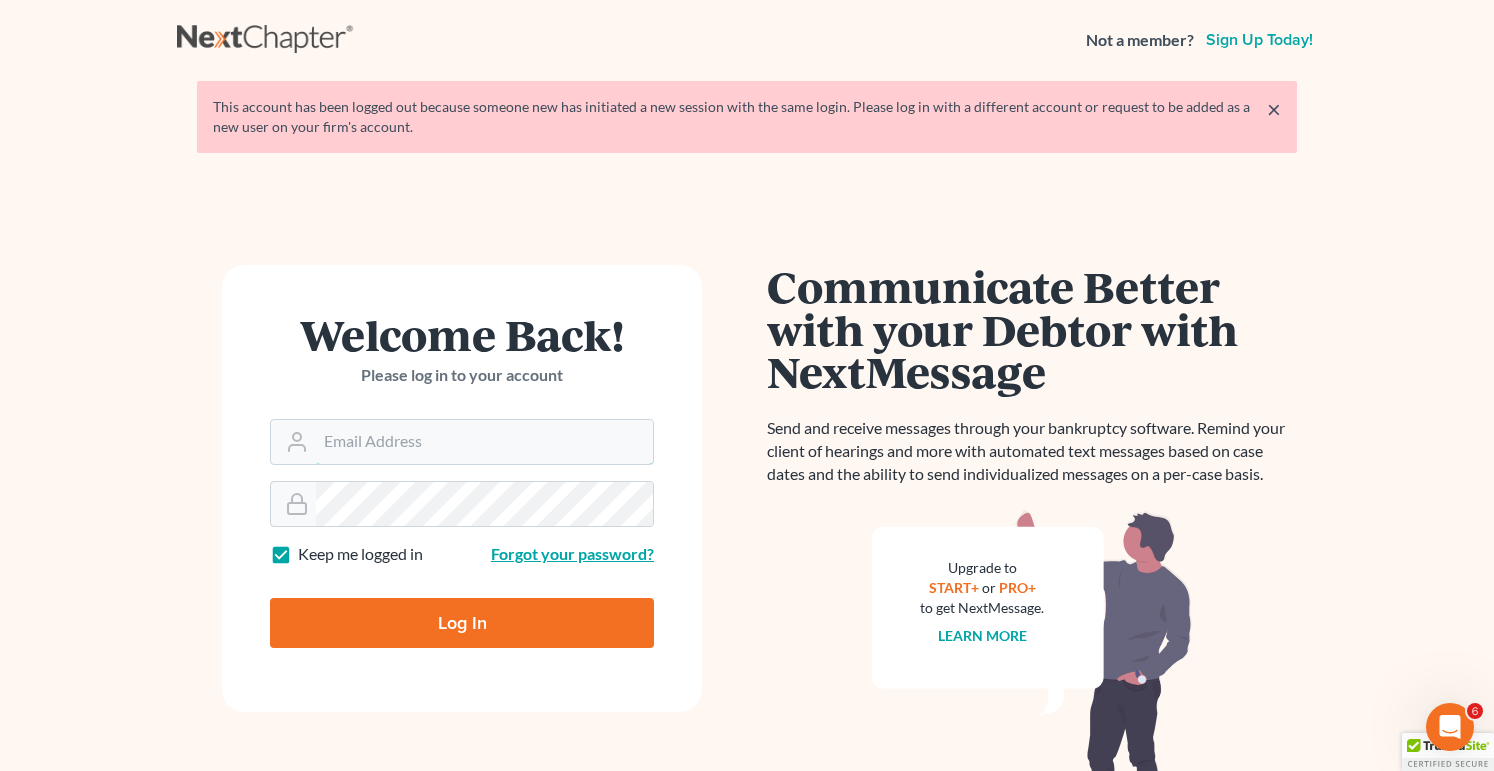 type on "[FIRSTNAME]@[example.com]" 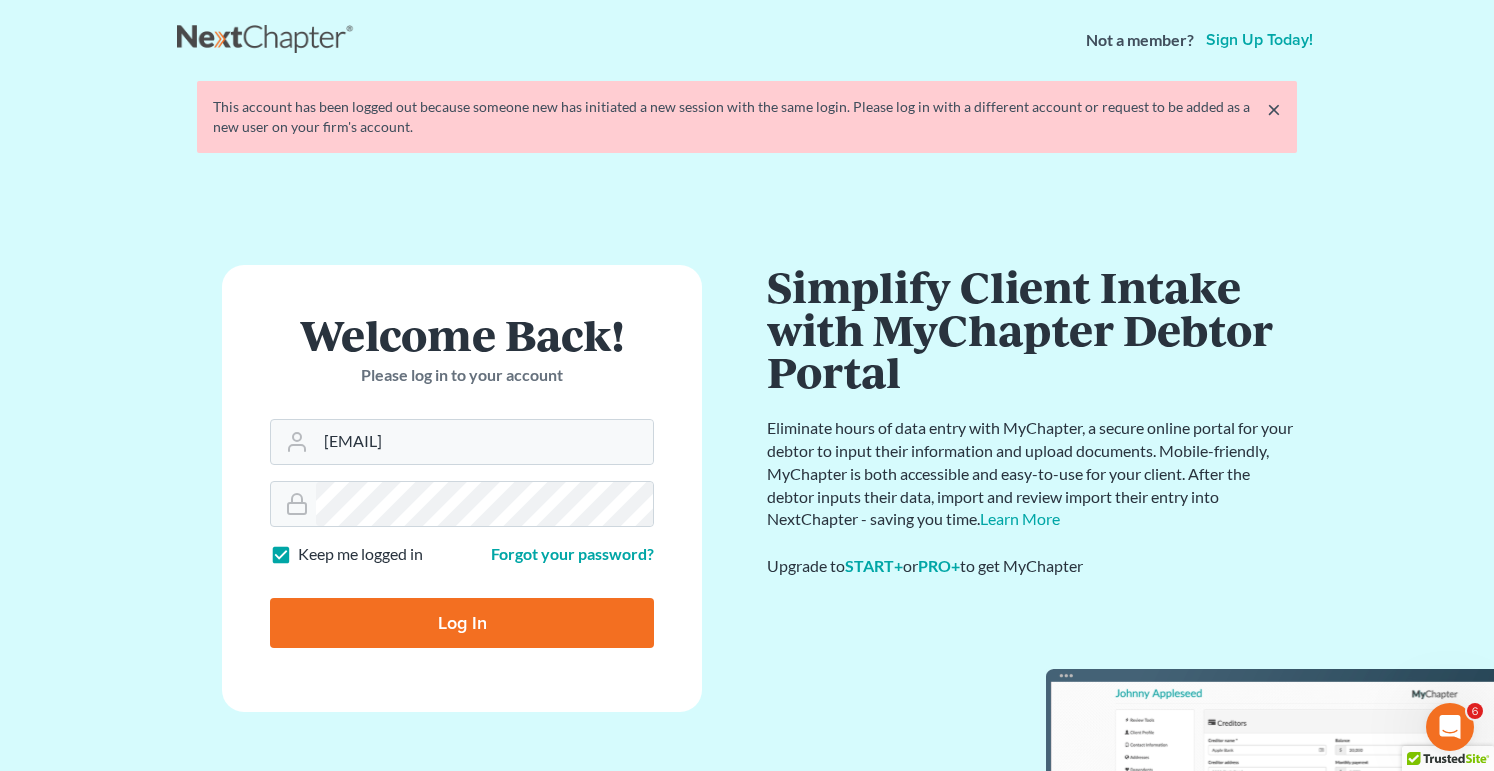 click on "Log In" at bounding box center [462, 623] 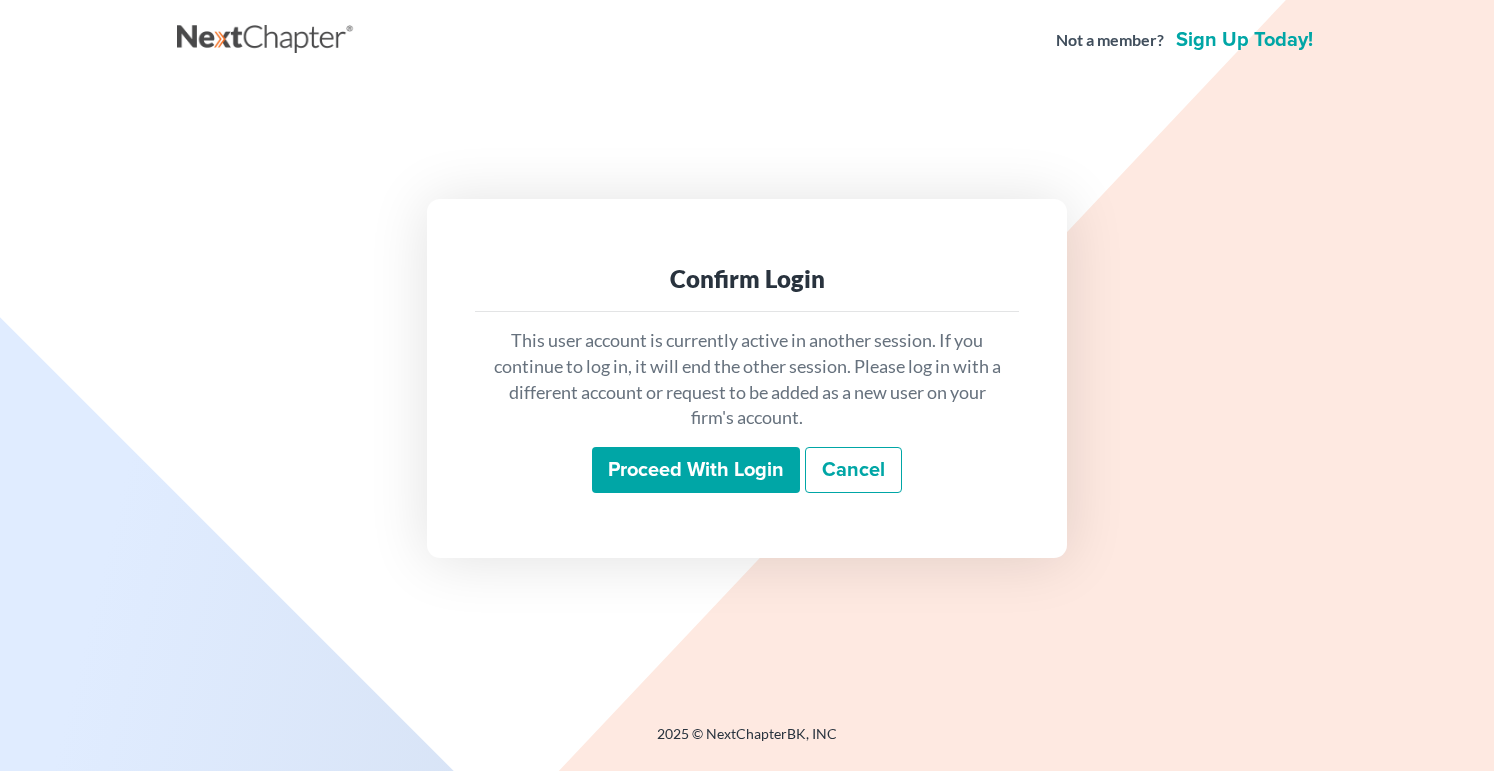 scroll, scrollTop: 0, scrollLeft: 0, axis: both 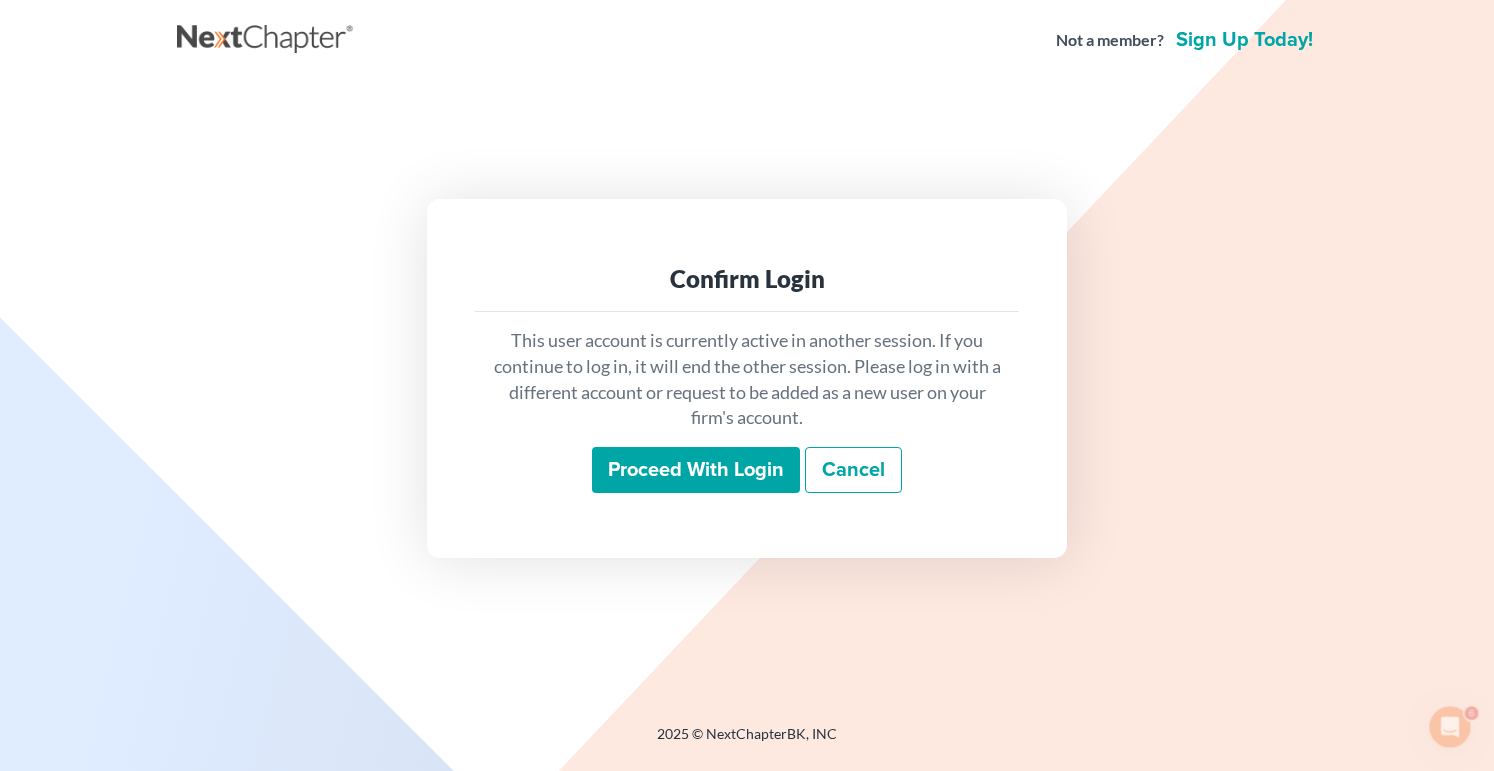 click on "Proceed with login" at bounding box center [696, 470] 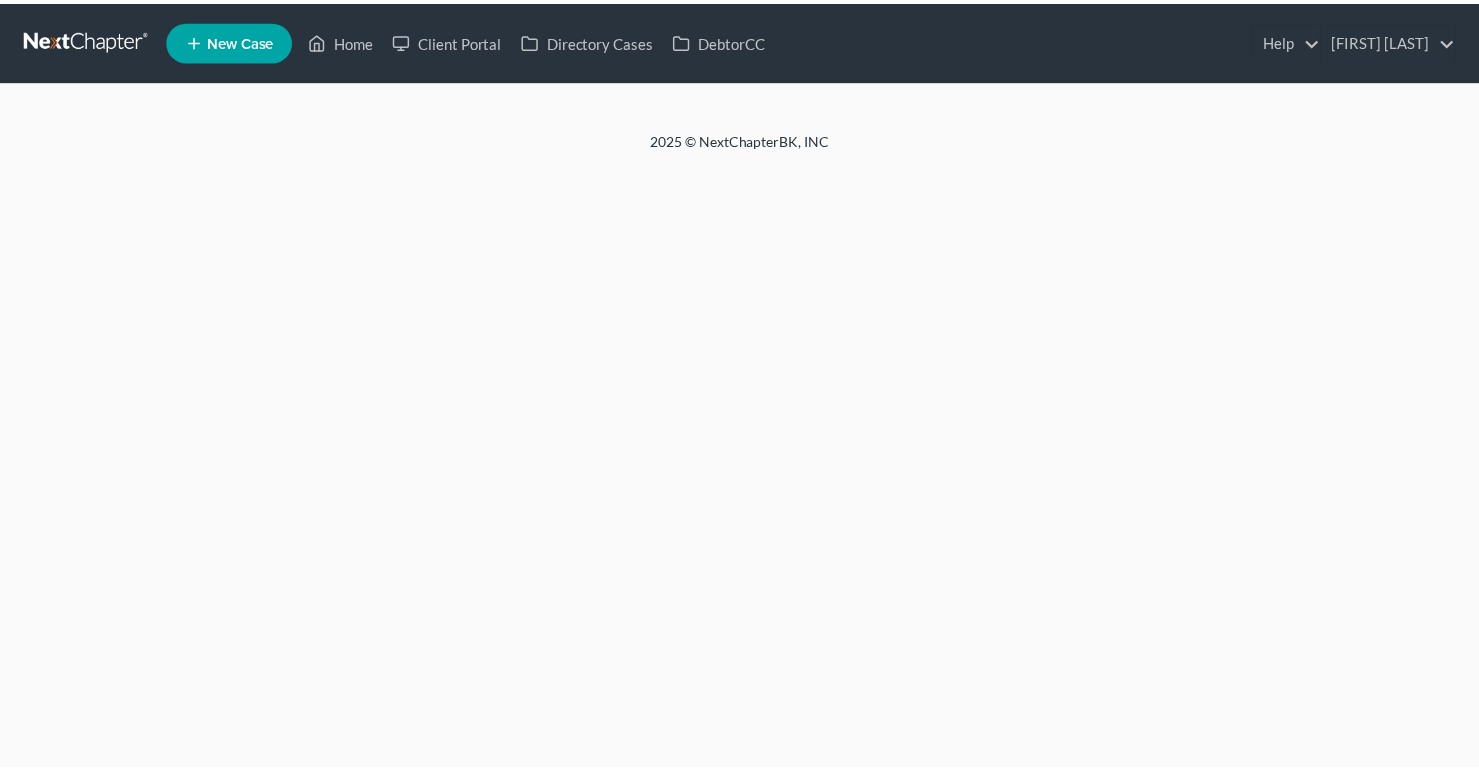 scroll, scrollTop: 0, scrollLeft: 0, axis: both 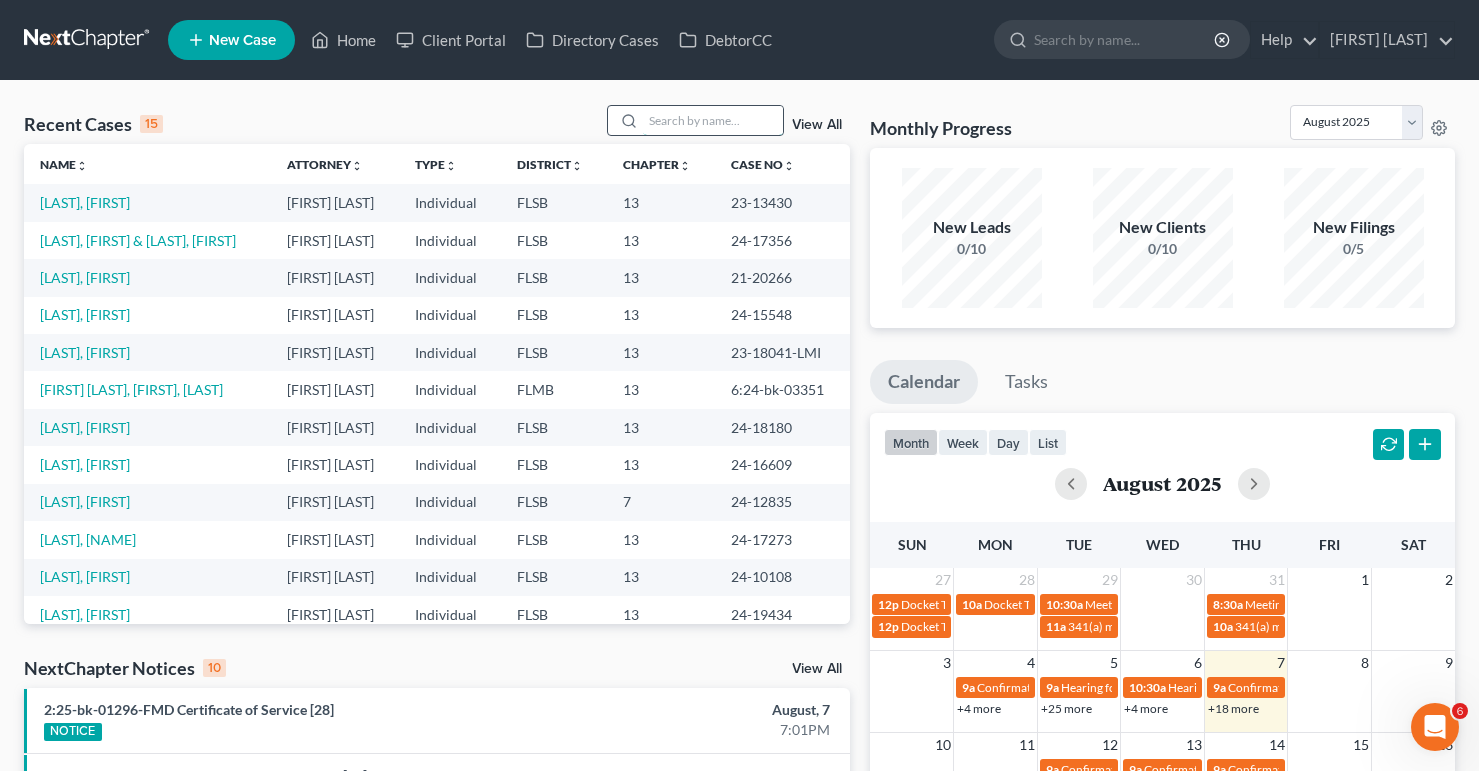 click at bounding box center (713, 120) 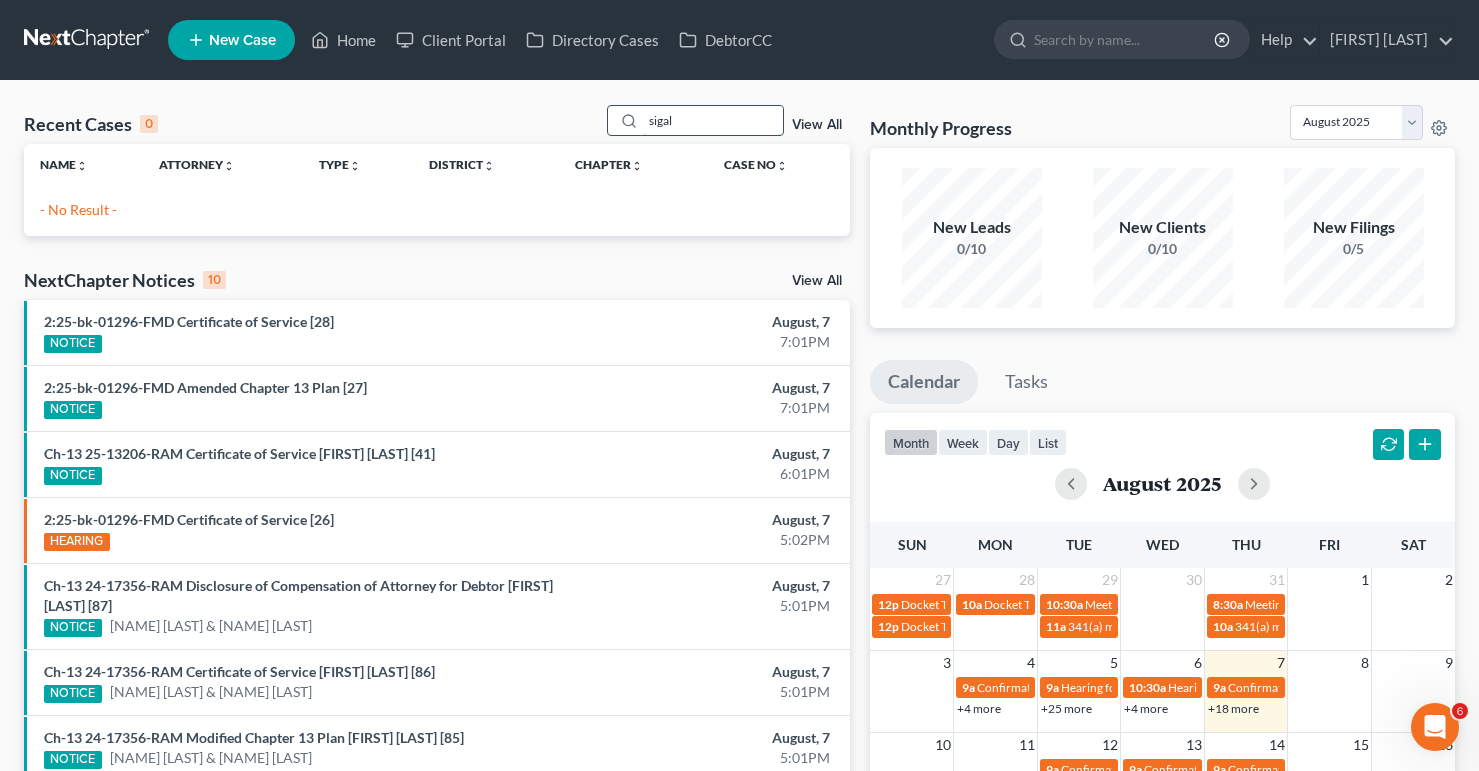 click on "sigal" at bounding box center [713, 120] 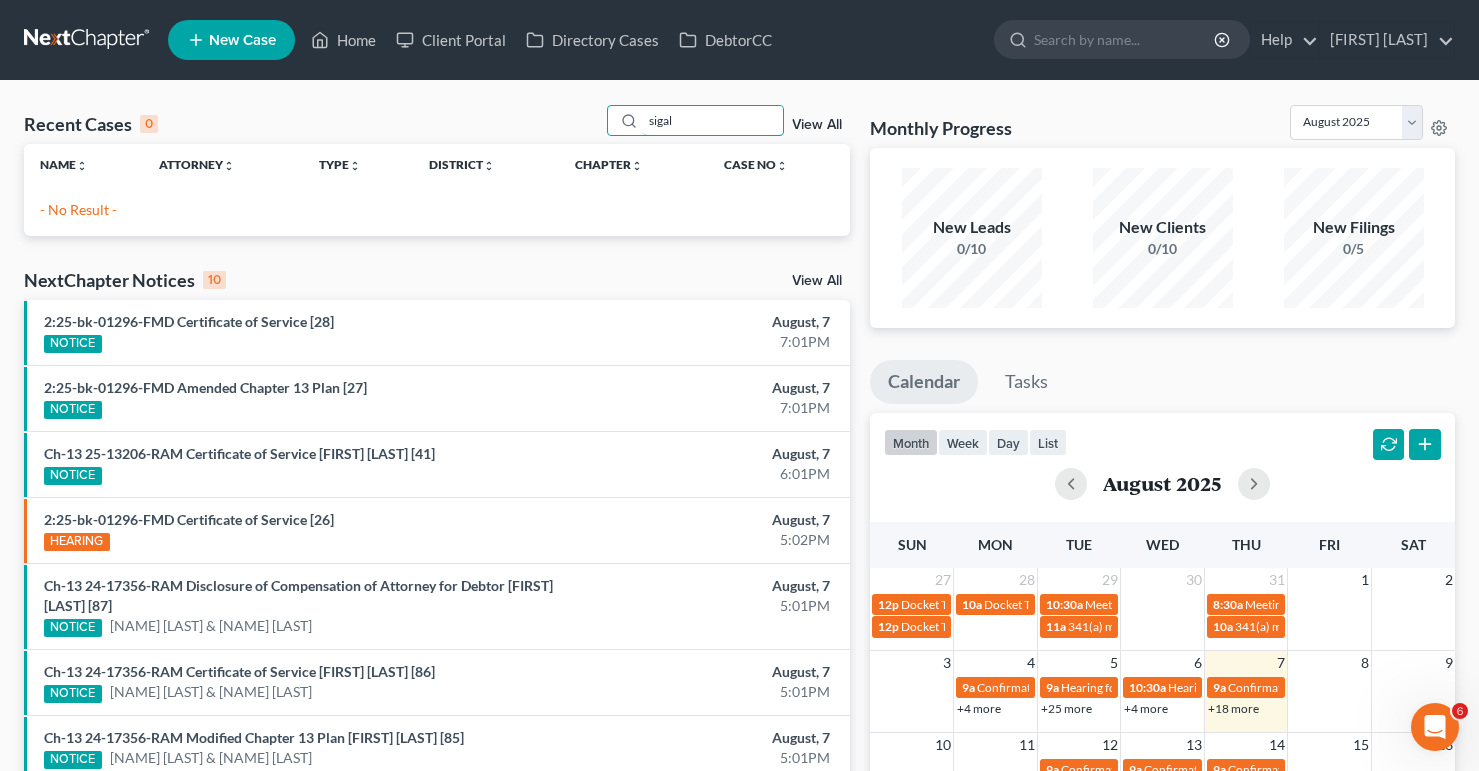 drag, startPoint x: 693, startPoint y: 120, endPoint x: 605, endPoint y: 123, distance: 88.051125 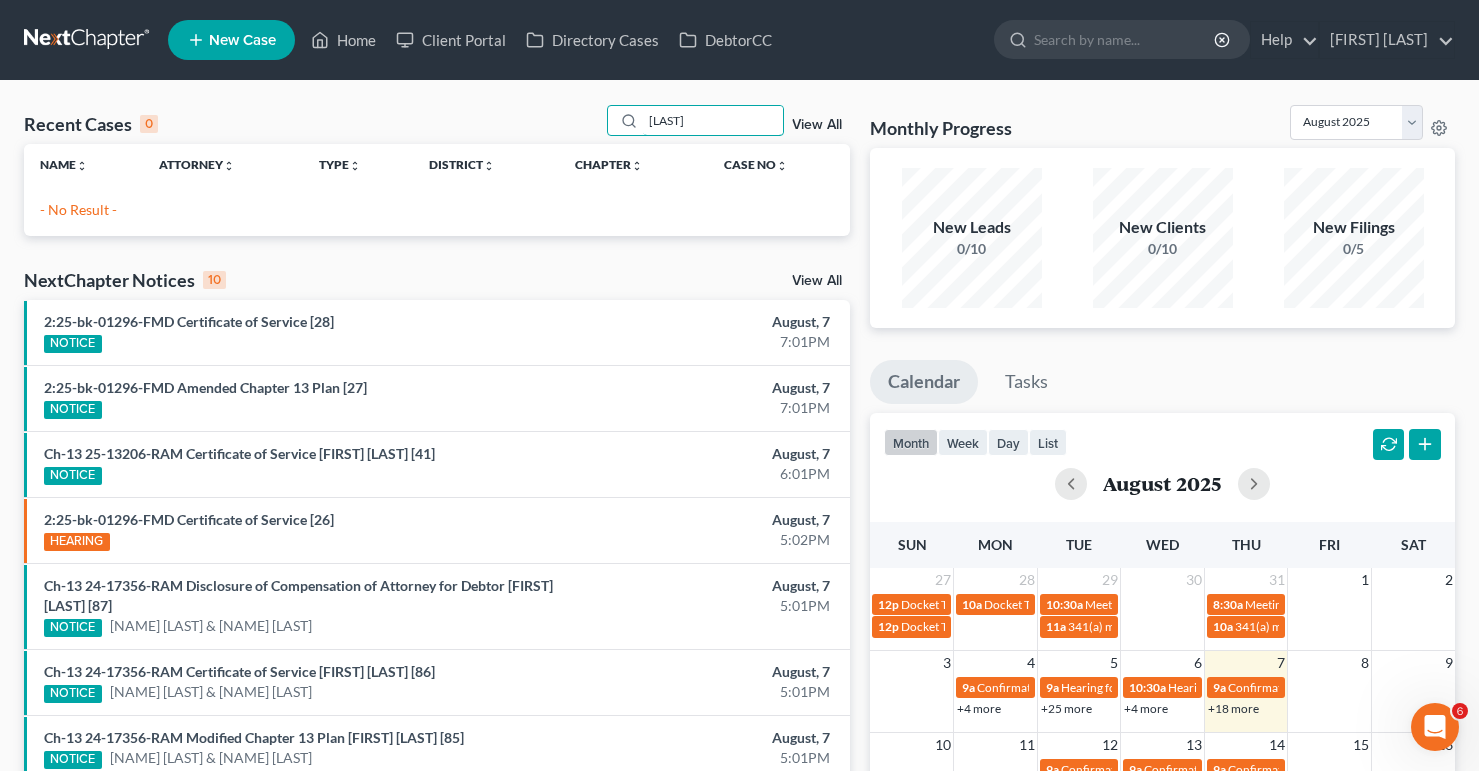 type on "[LAST]" 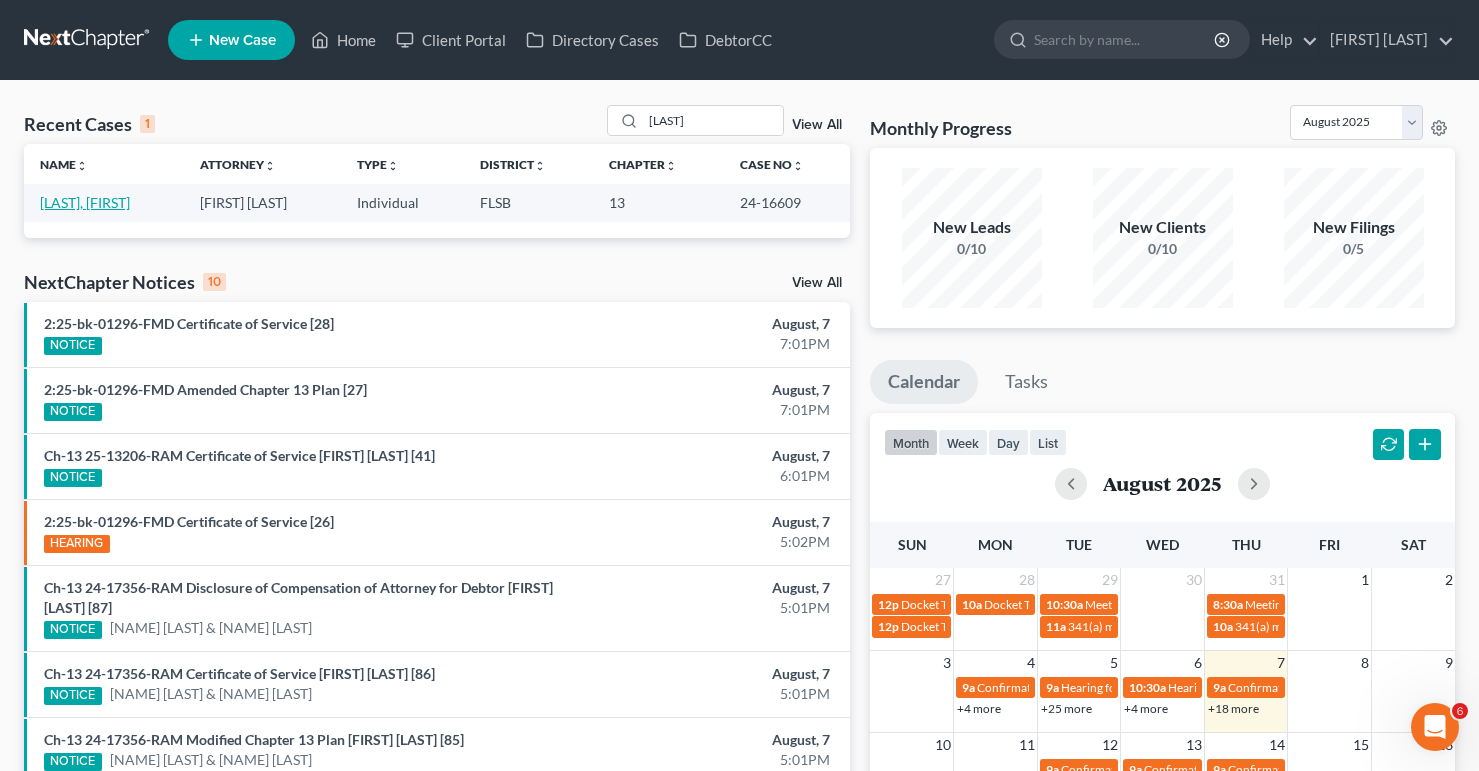 click on "[LAST], [FIRST]" at bounding box center (85, 202) 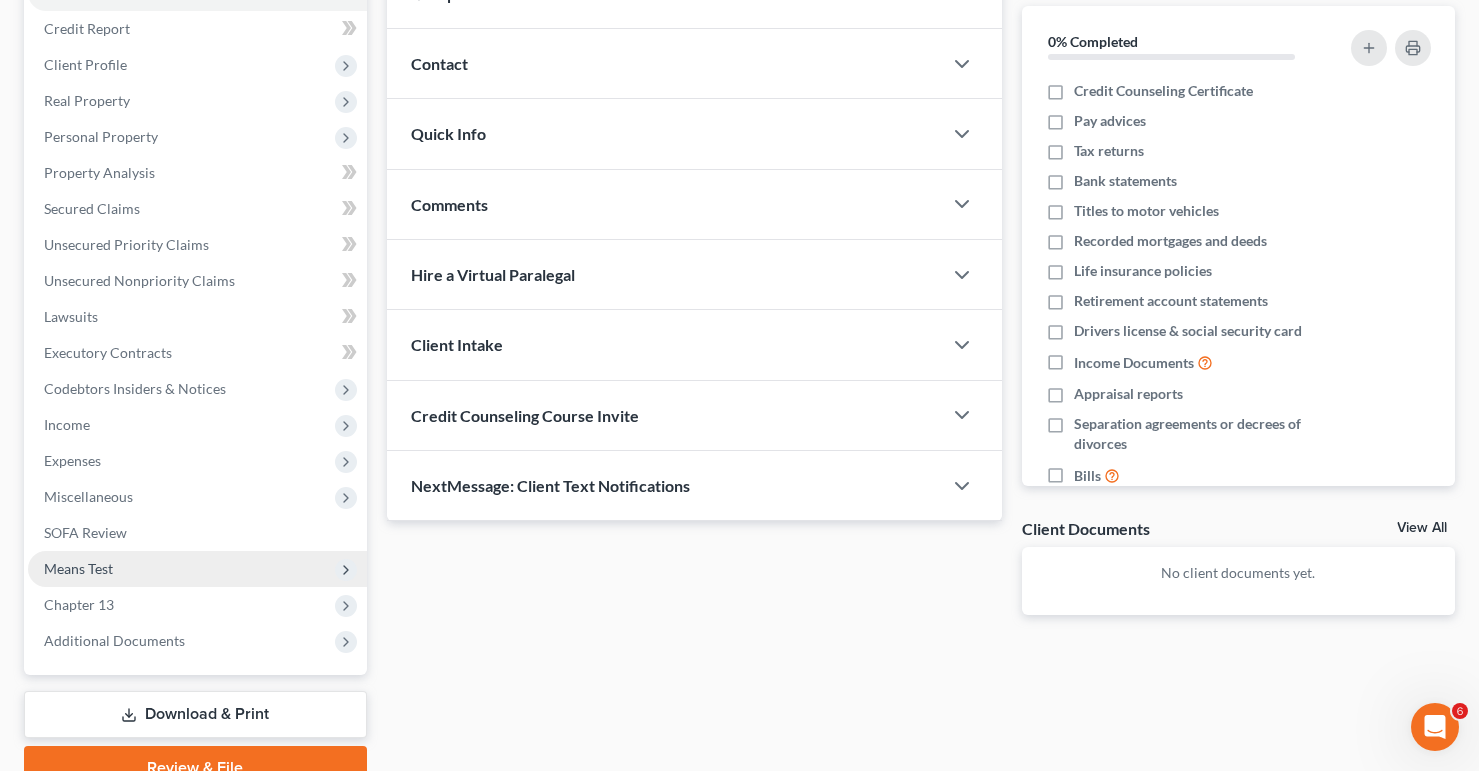 scroll, scrollTop: 328, scrollLeft: 0, axis: vertical 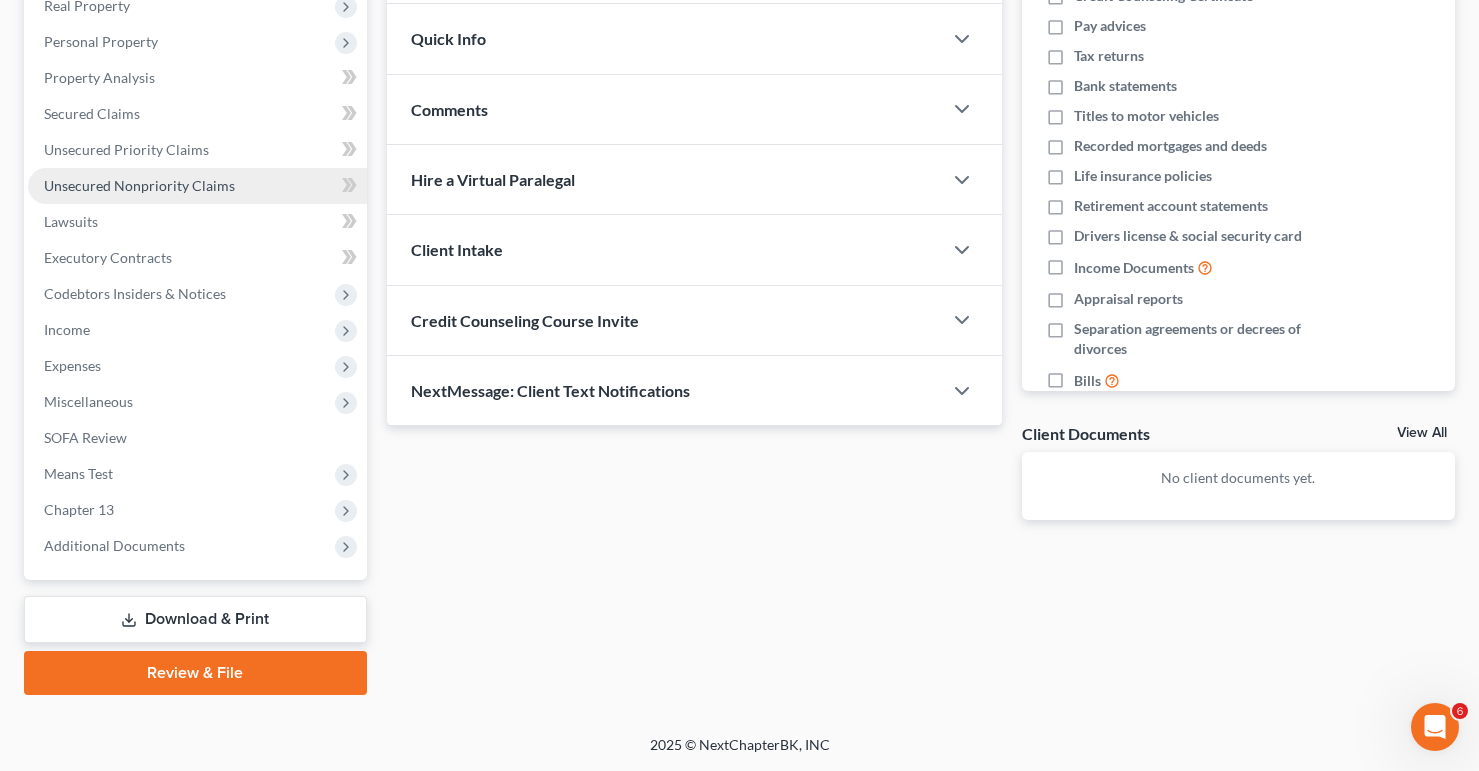 click on "Unsecured Nonpriority Claims" at bounding box center [139, 185] 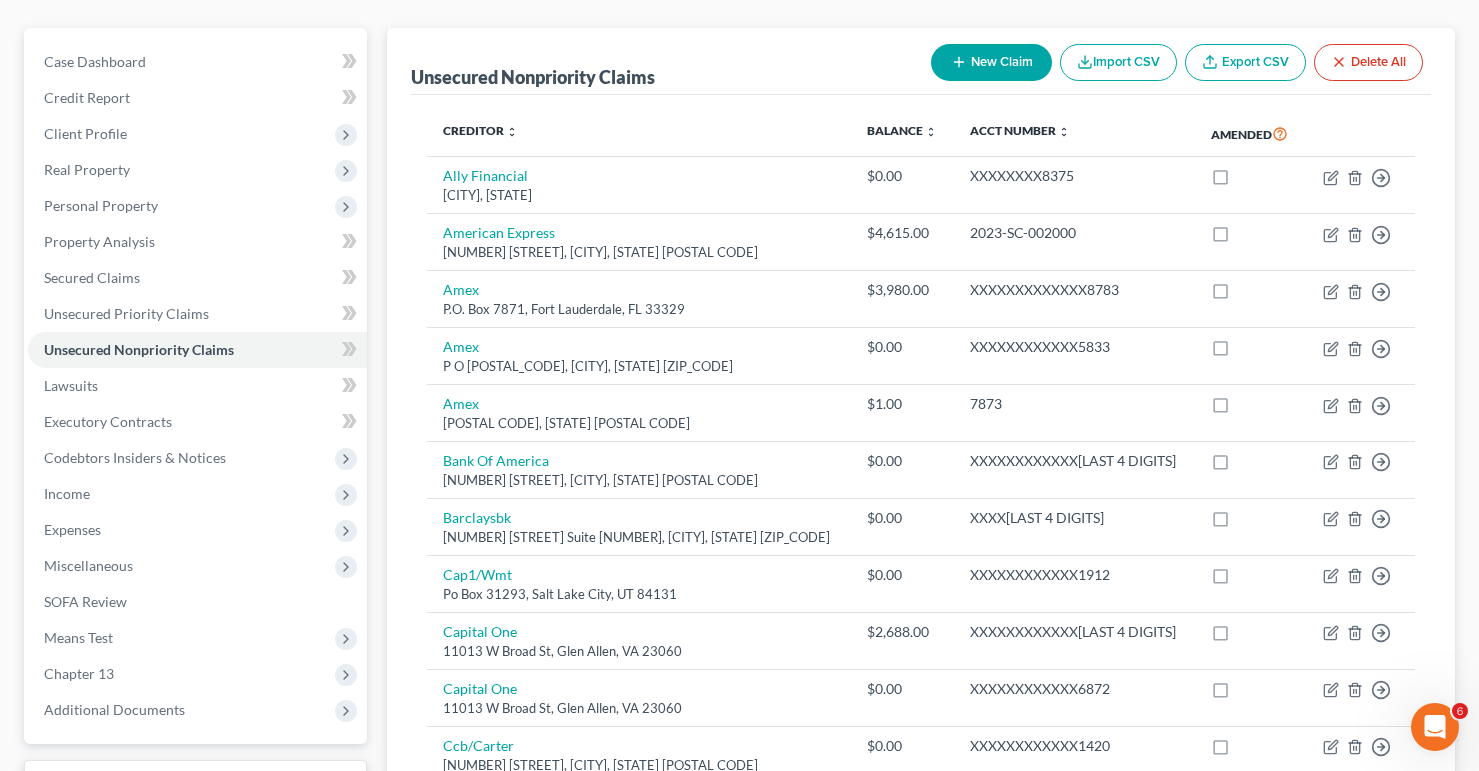scroll, scrollTop: 395, scrollLeft: 0, axis: vertical 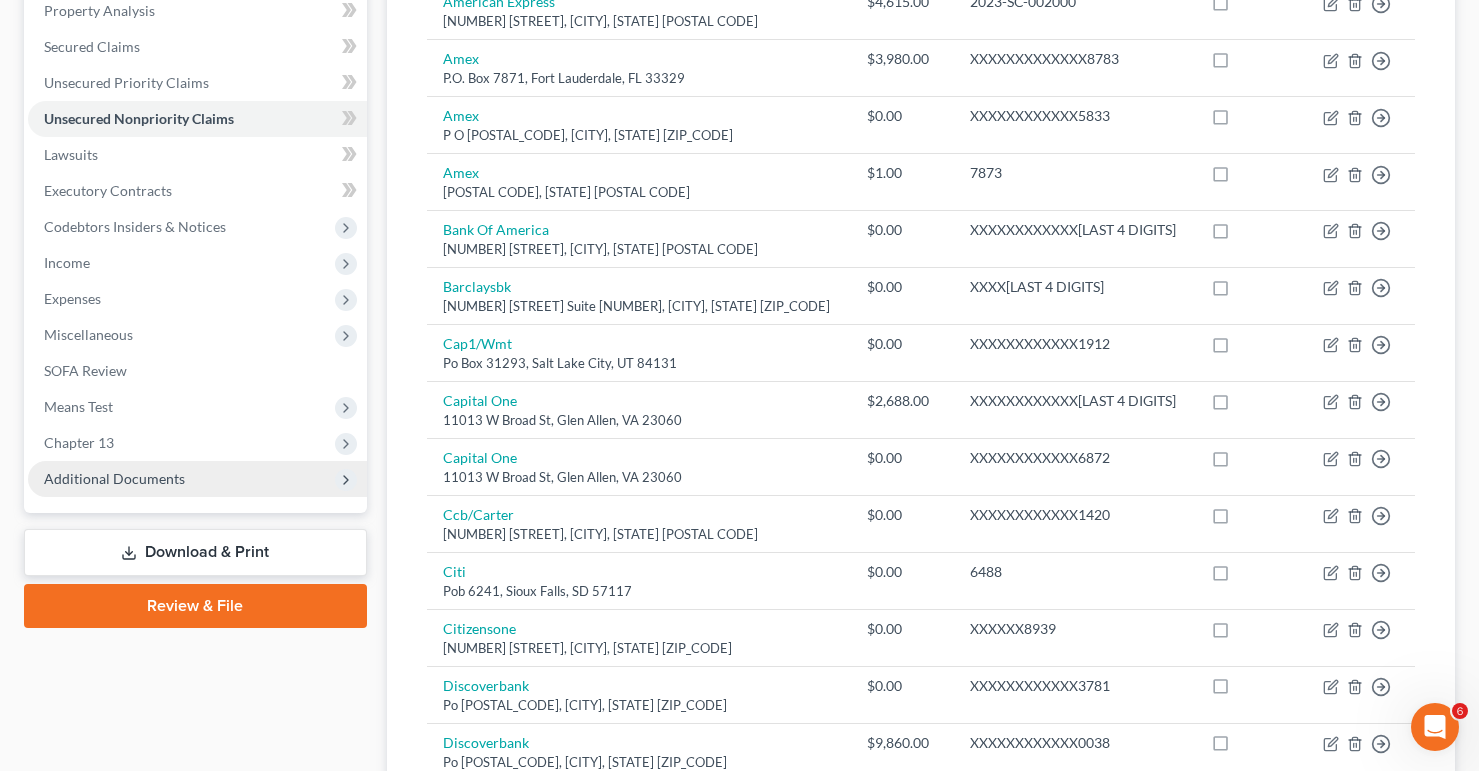 click on "Additional Documents" at bounding box center [114, 478] 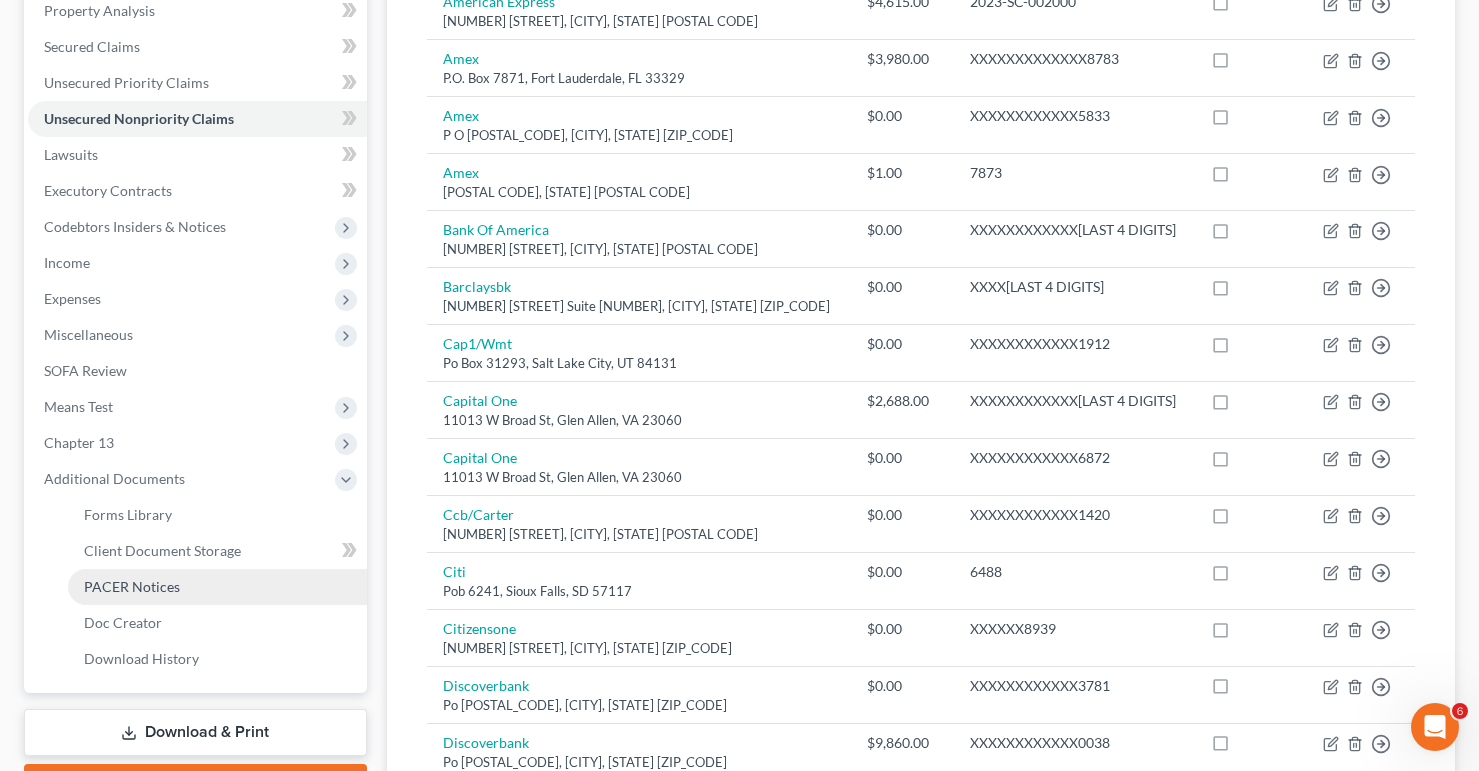 click on "PACER Notices" at bounding box center (132, 586) 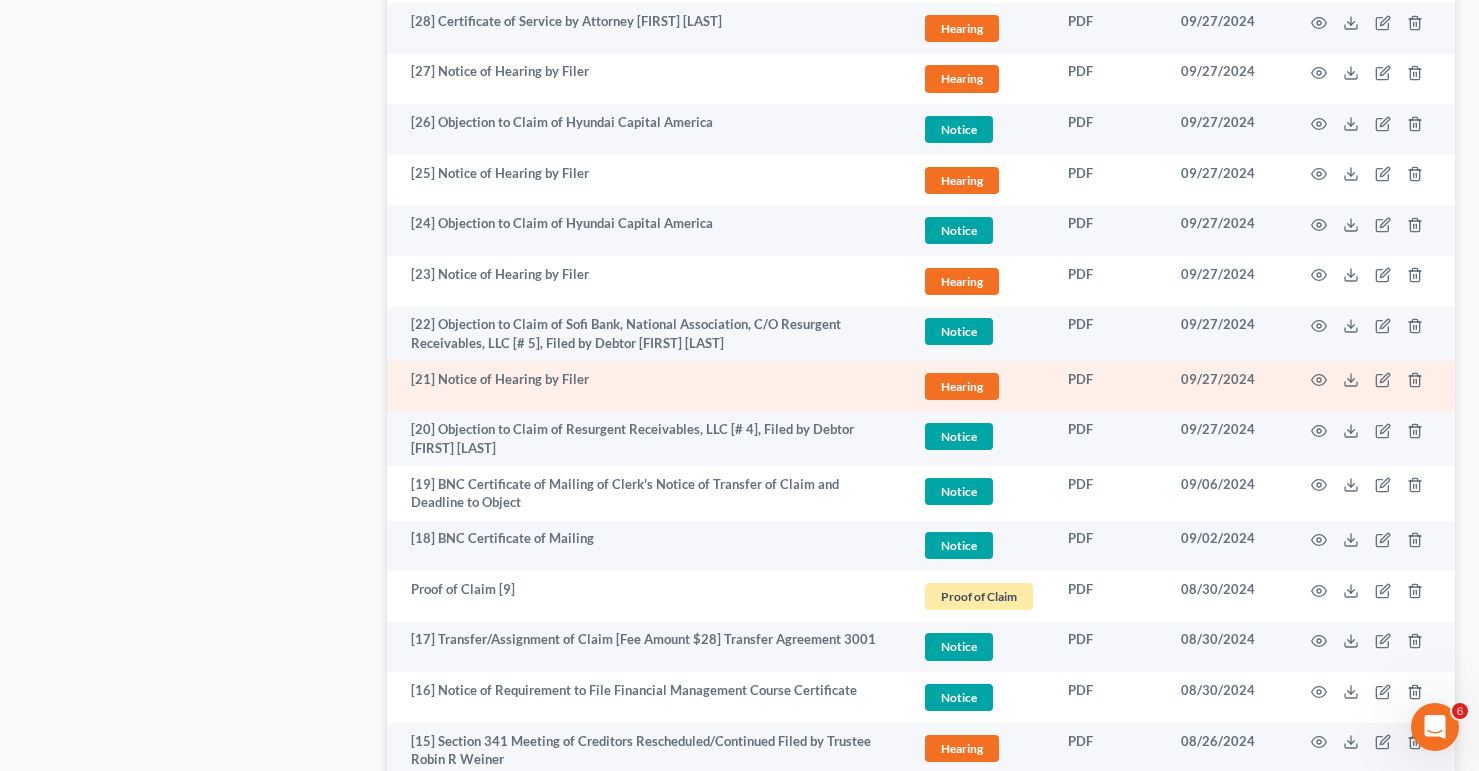 scroll, scrollTop: 3238, scrollLeft: 0, axis: vertical 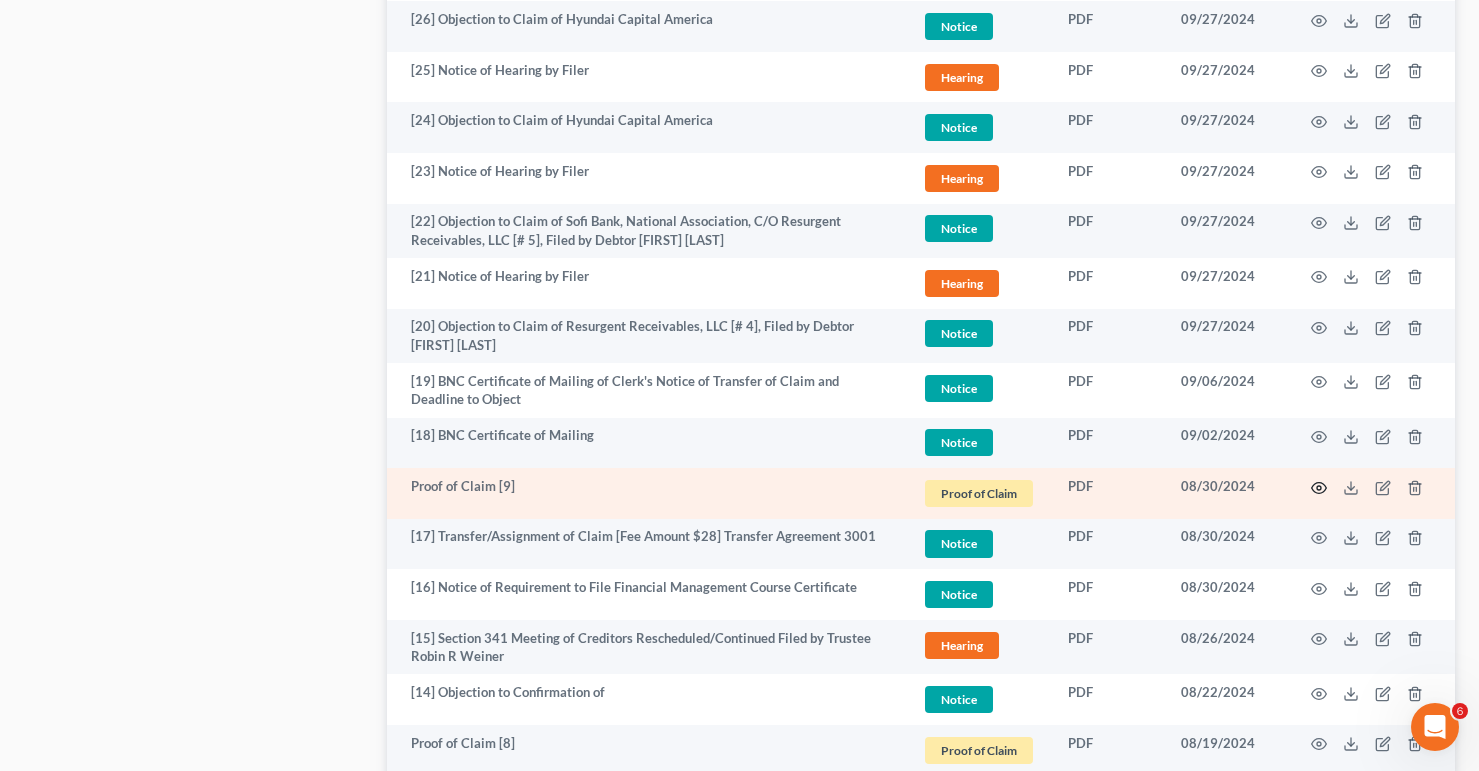 click 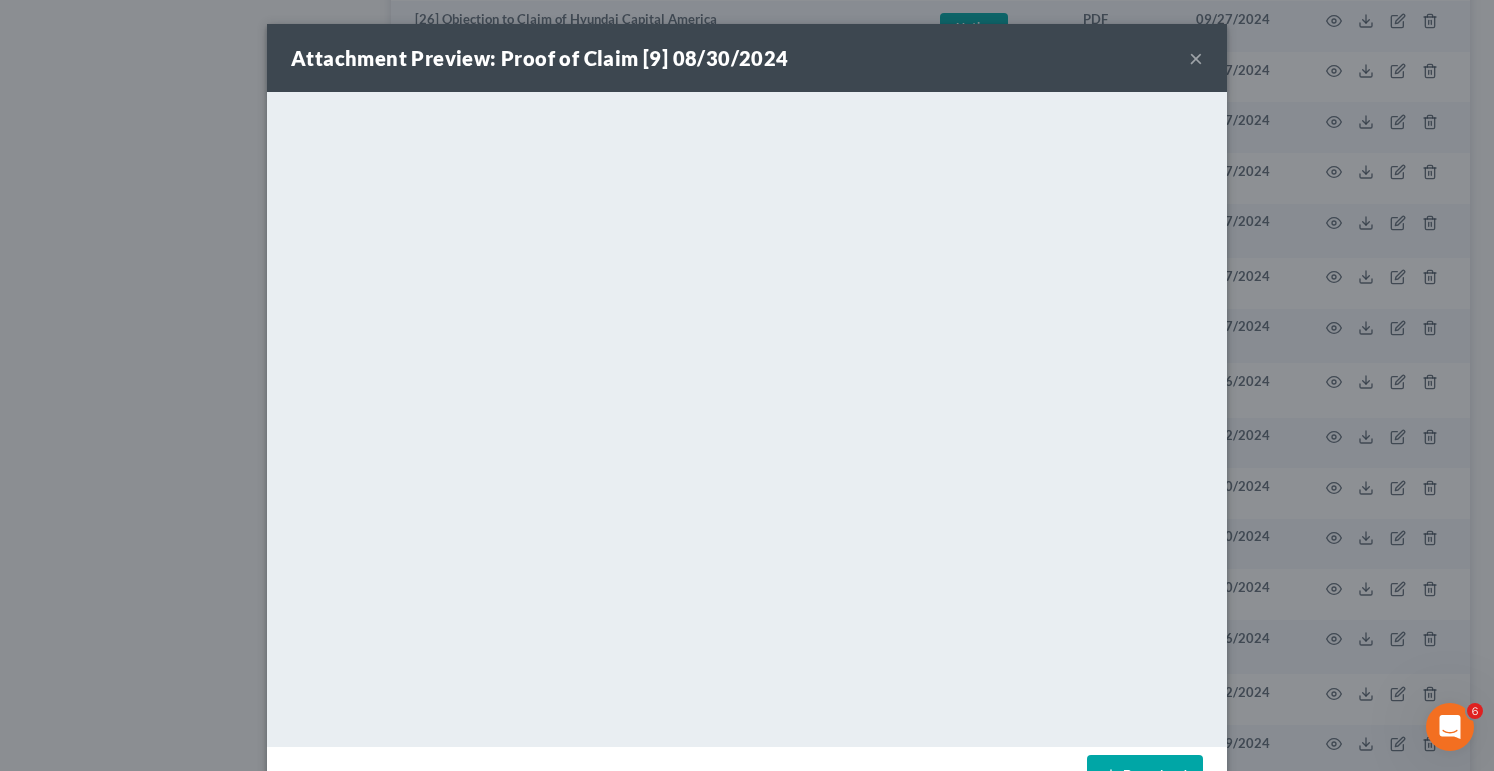 click on "×" at bounding box center [1196, 58] 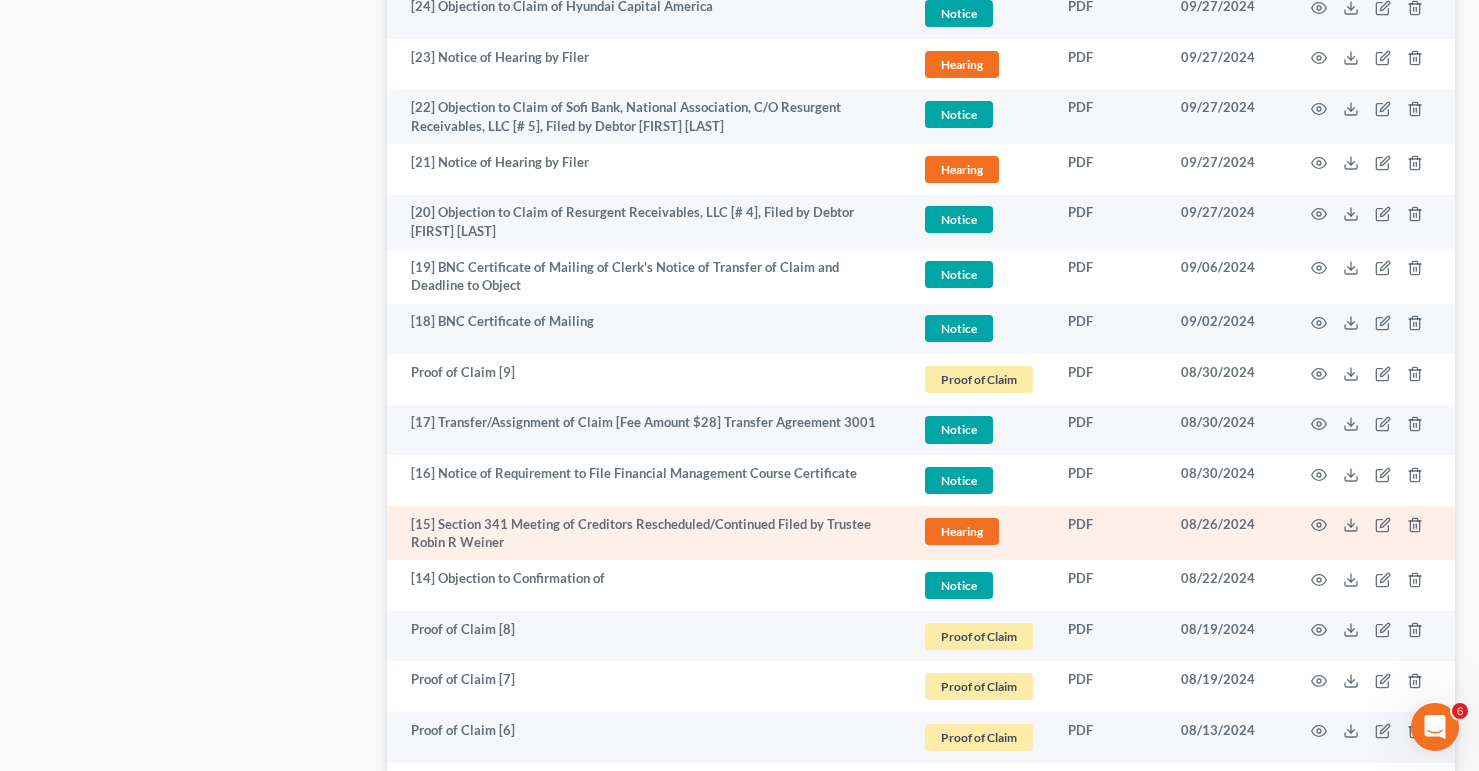 scroll, scrollTop: 3365, scrollLeft: 0, axis: vertical 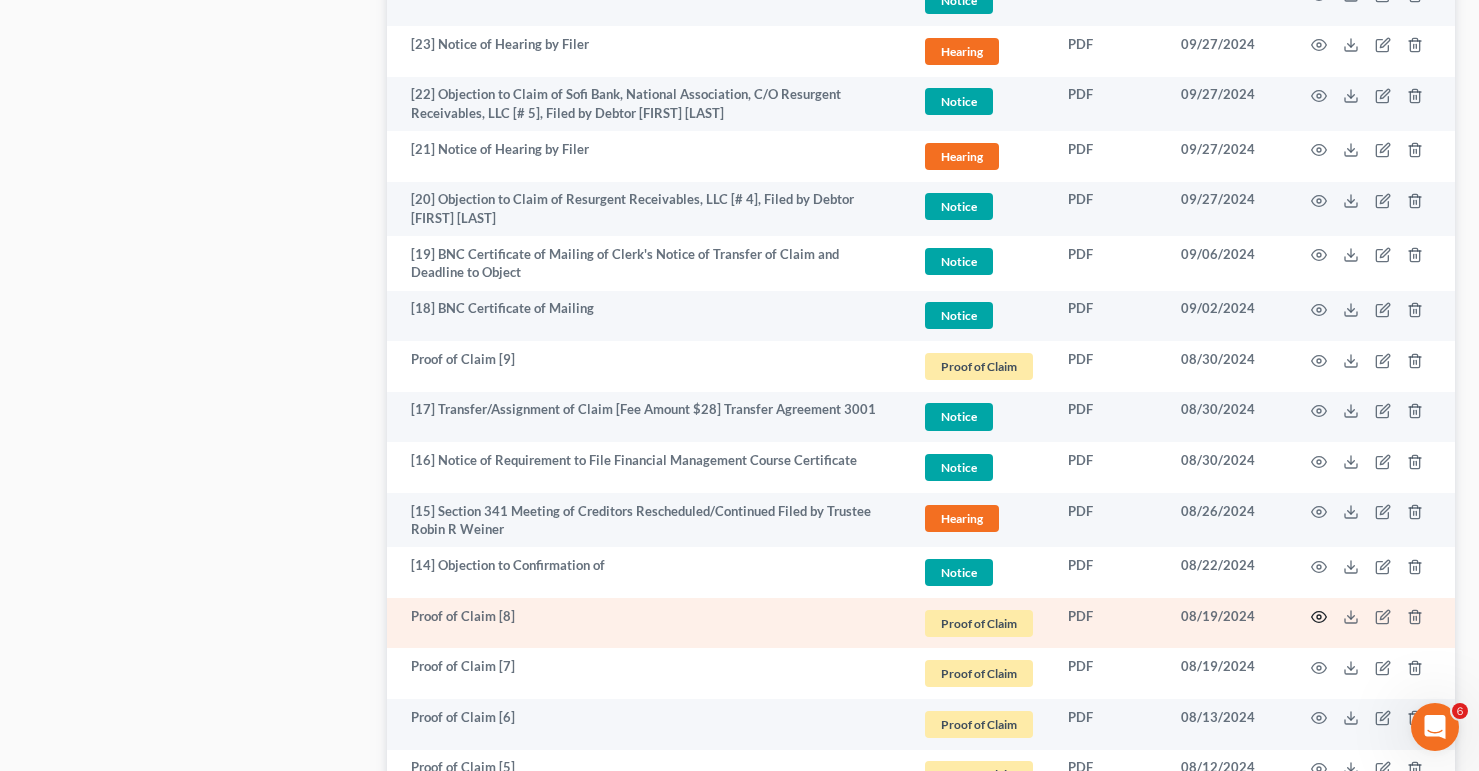 click 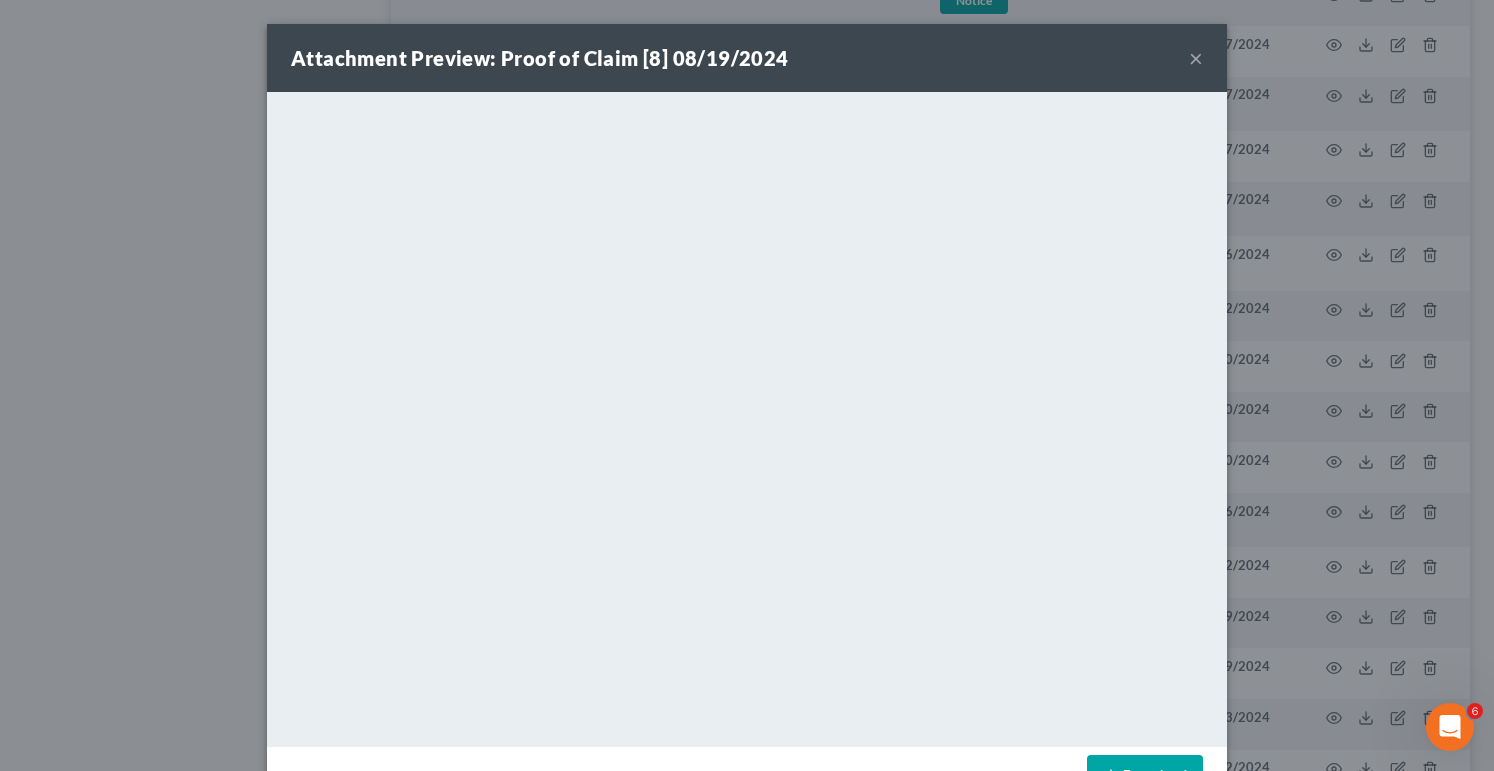 click on "×" at bounding box center (1196, 58) 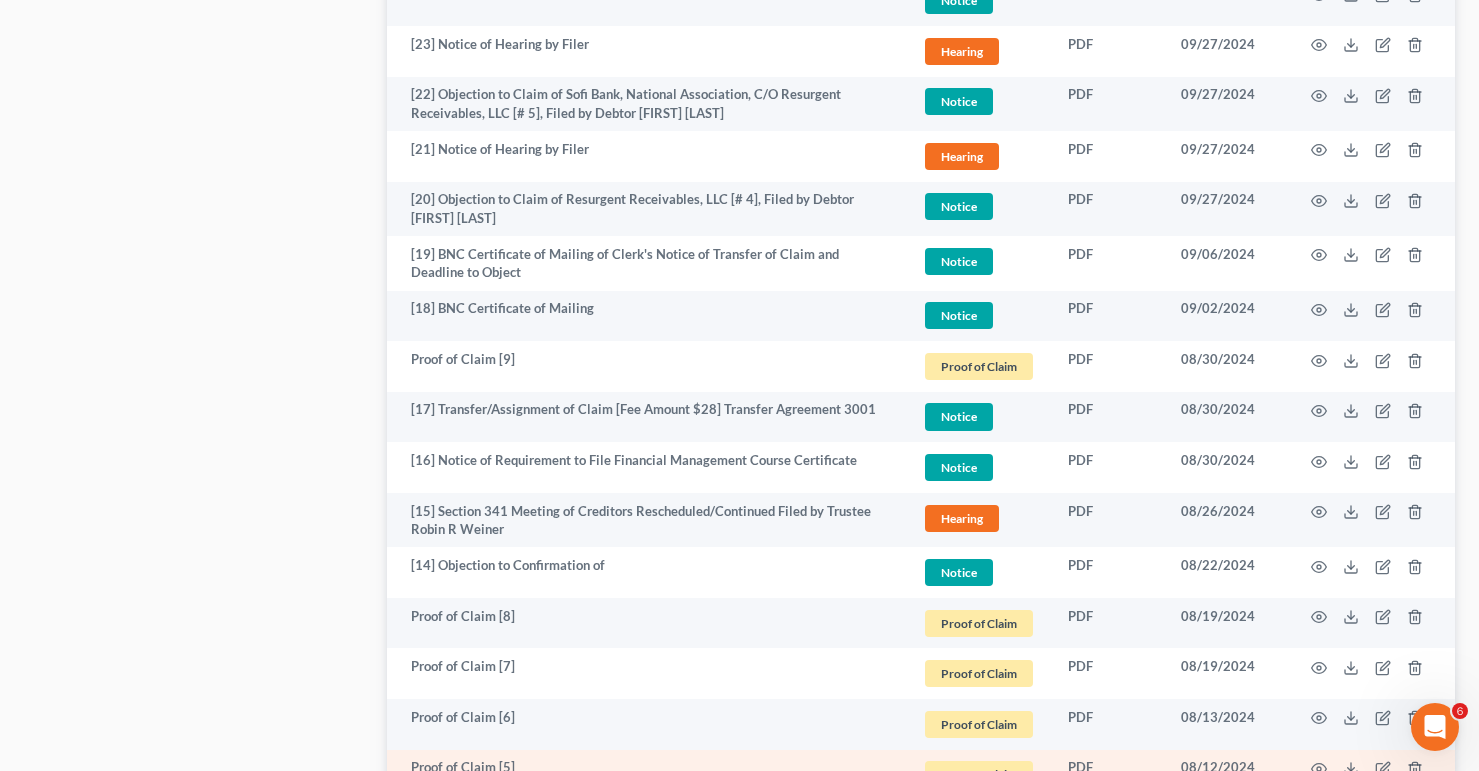 scroll, scrollTop: 3482, scrollLeft: 0, axis: vertical 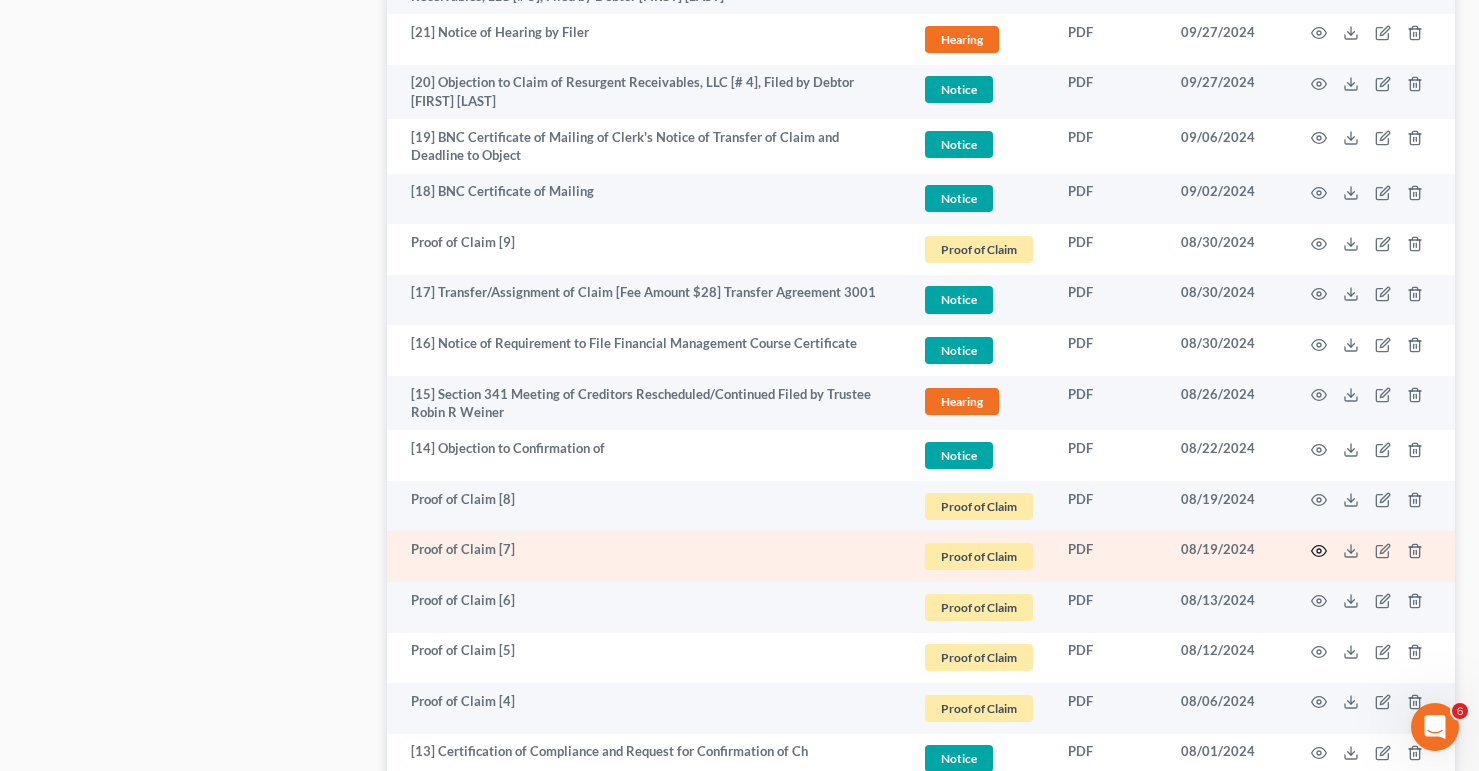 click 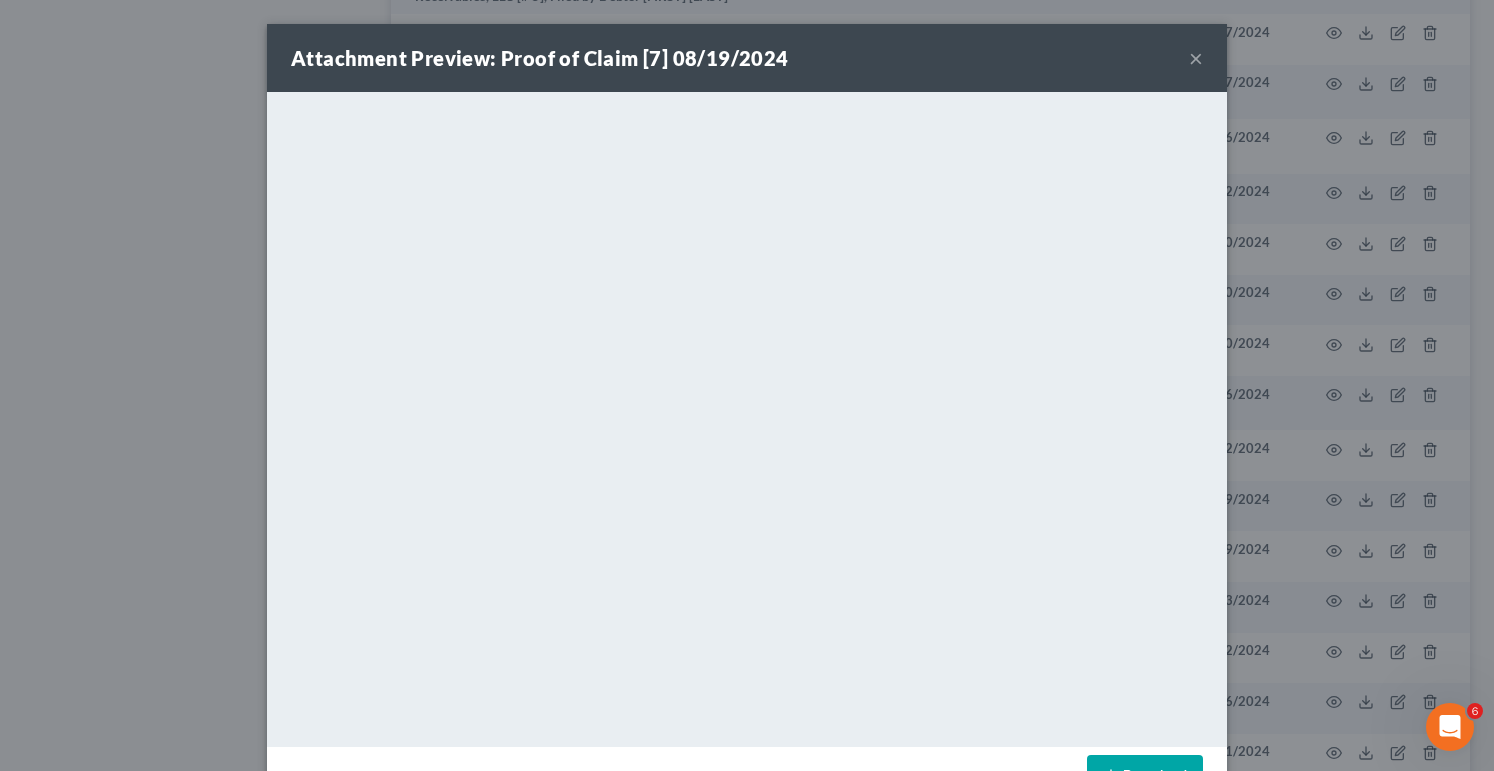 click on "×" at bounding box center [1196, 58] 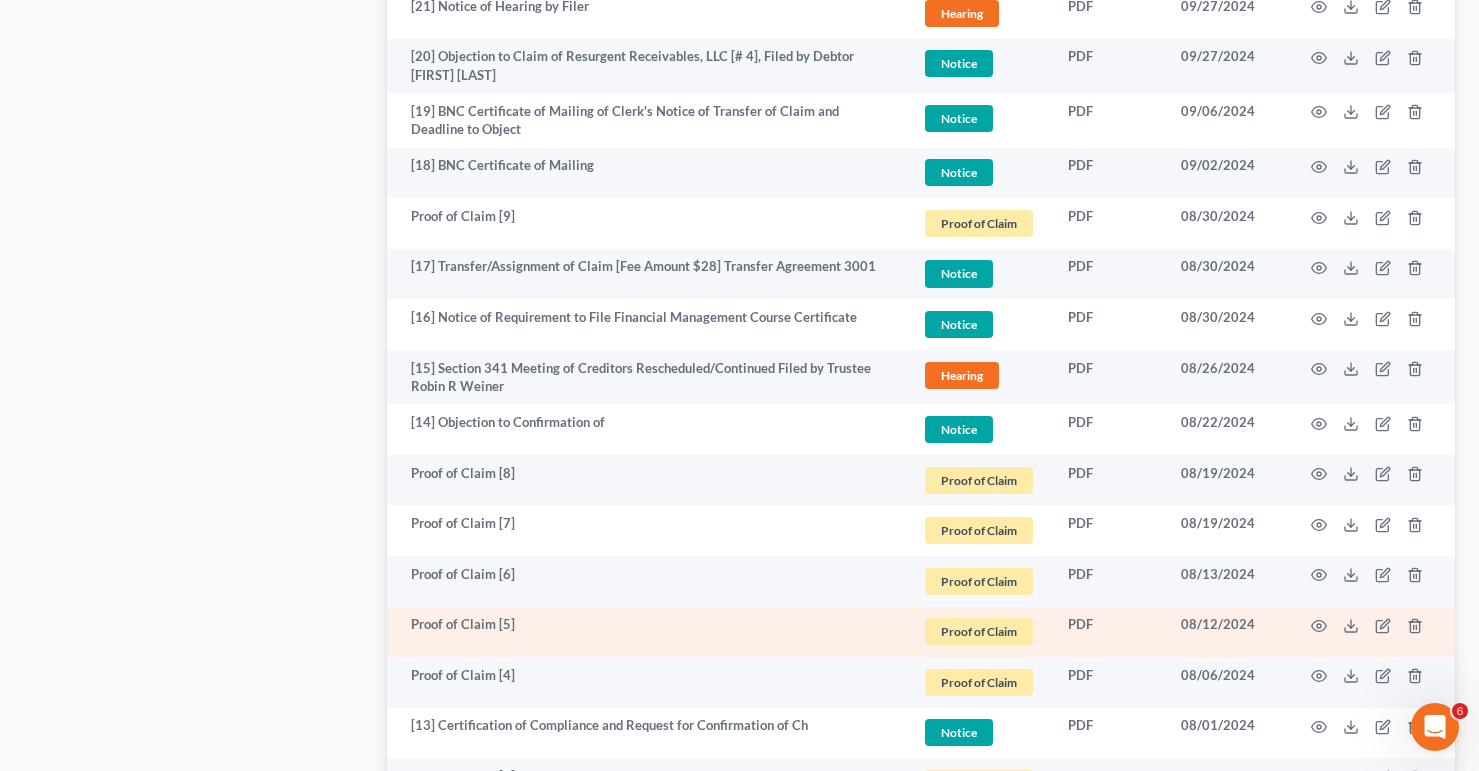 scroll, scrollTop: 3521, scrollLeft: 0, axis: vertical 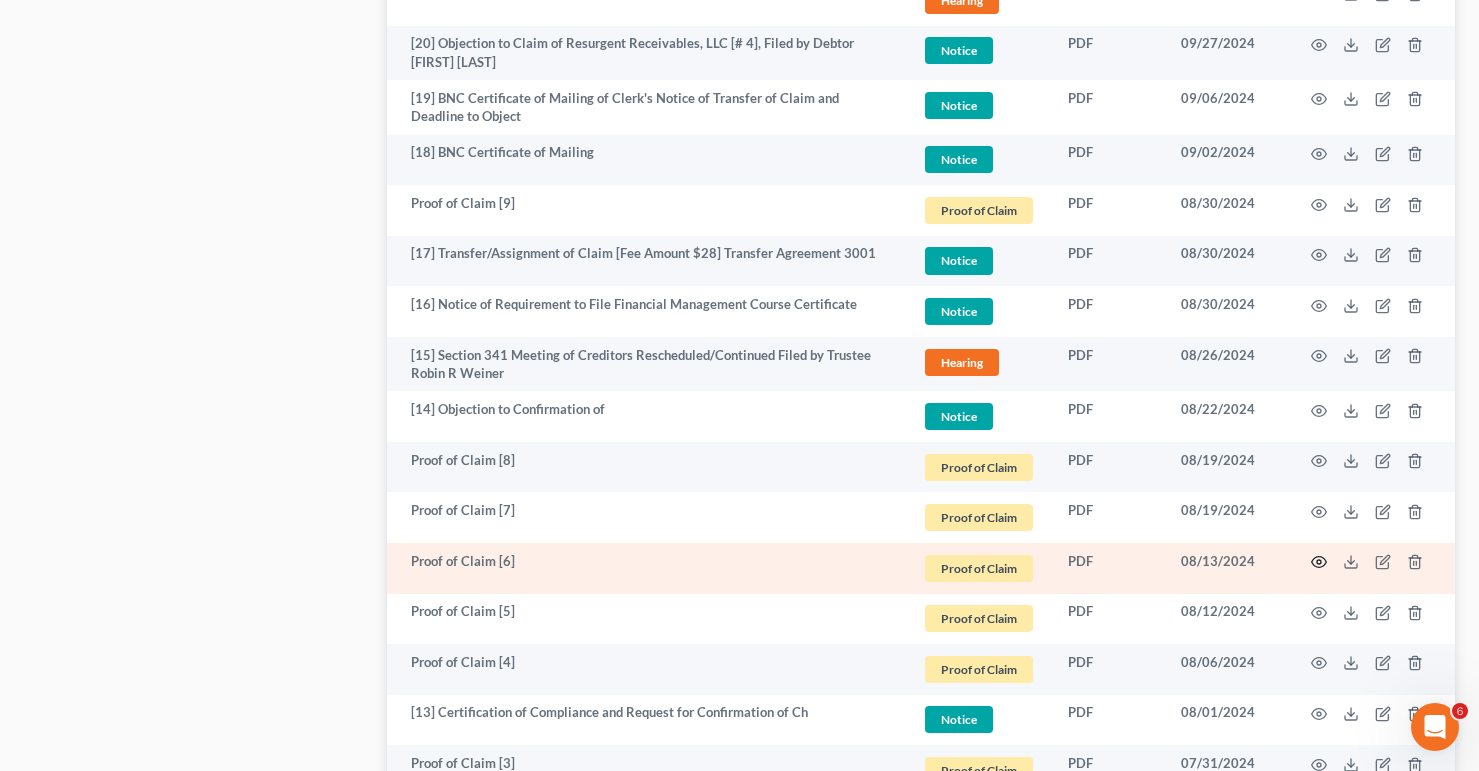 click 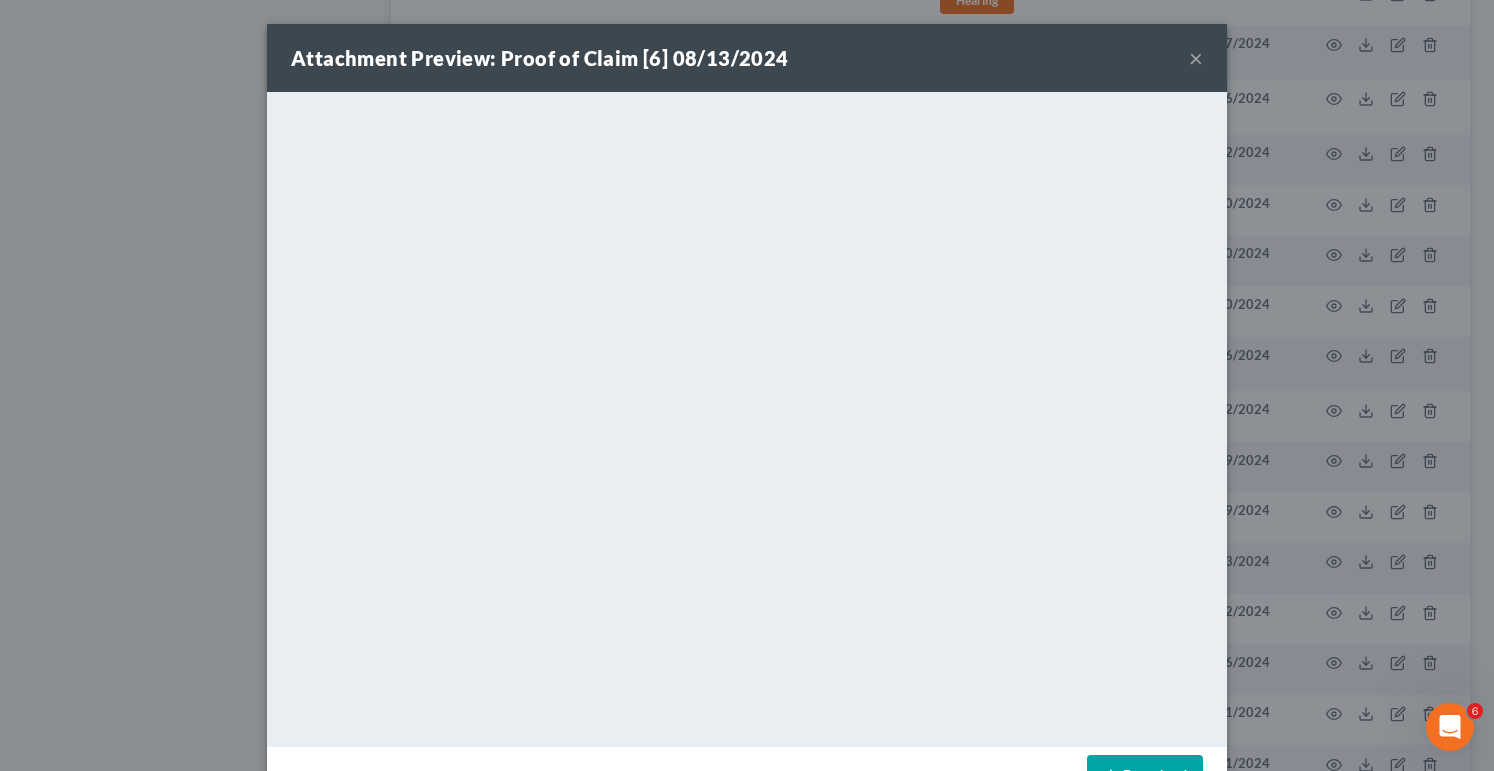 click on "×" at bounding box center (1196, 58) 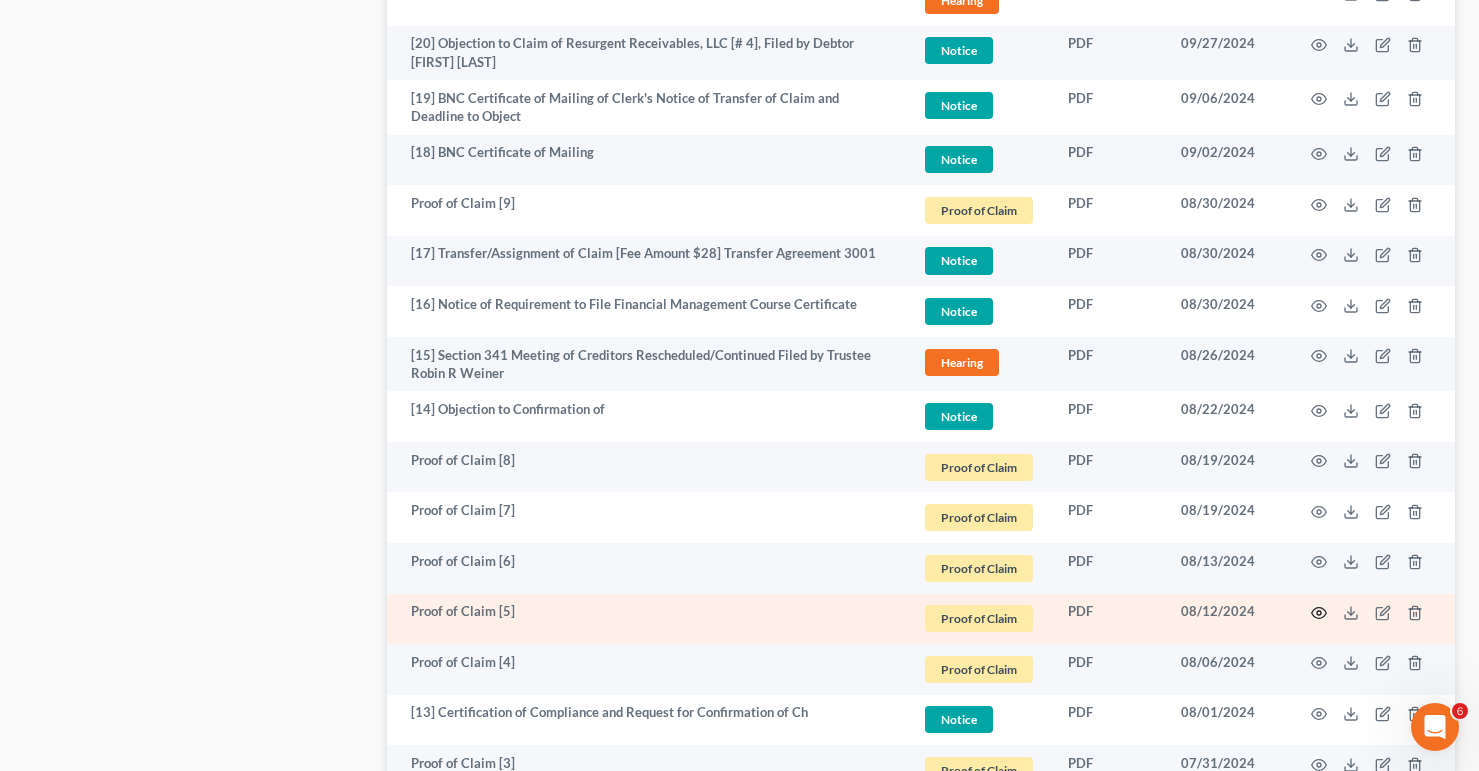 click 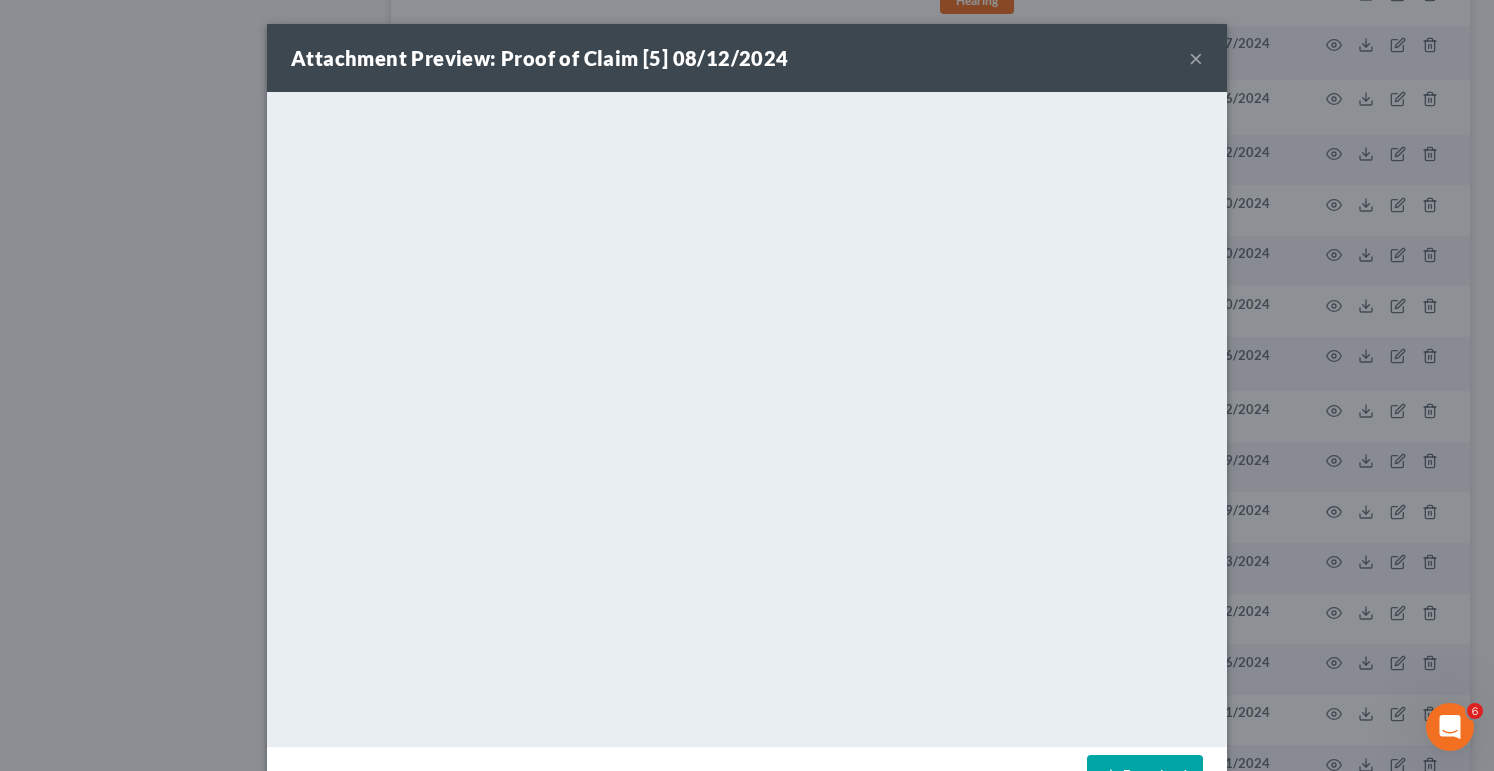 click on "×" at bounding box center (1196, 58) 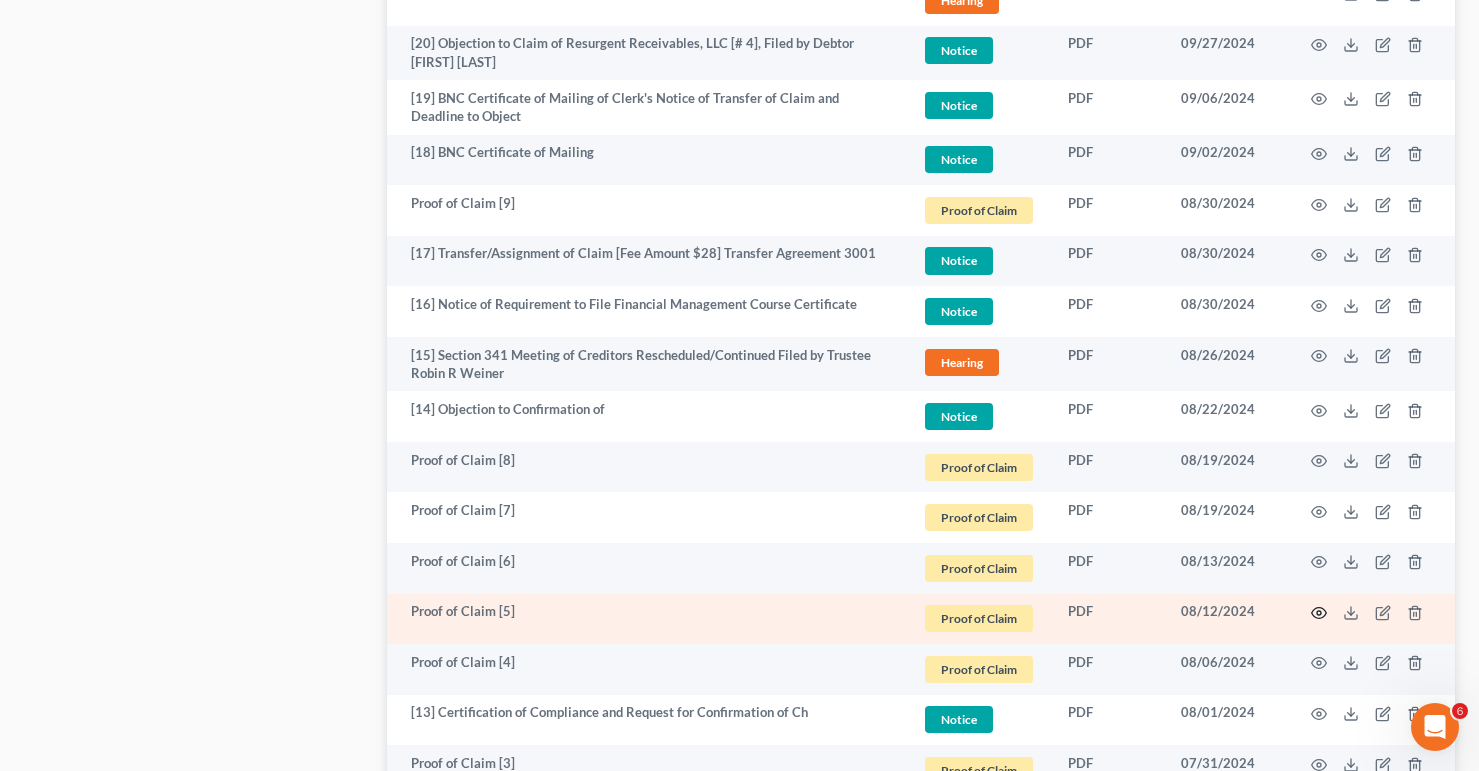 click 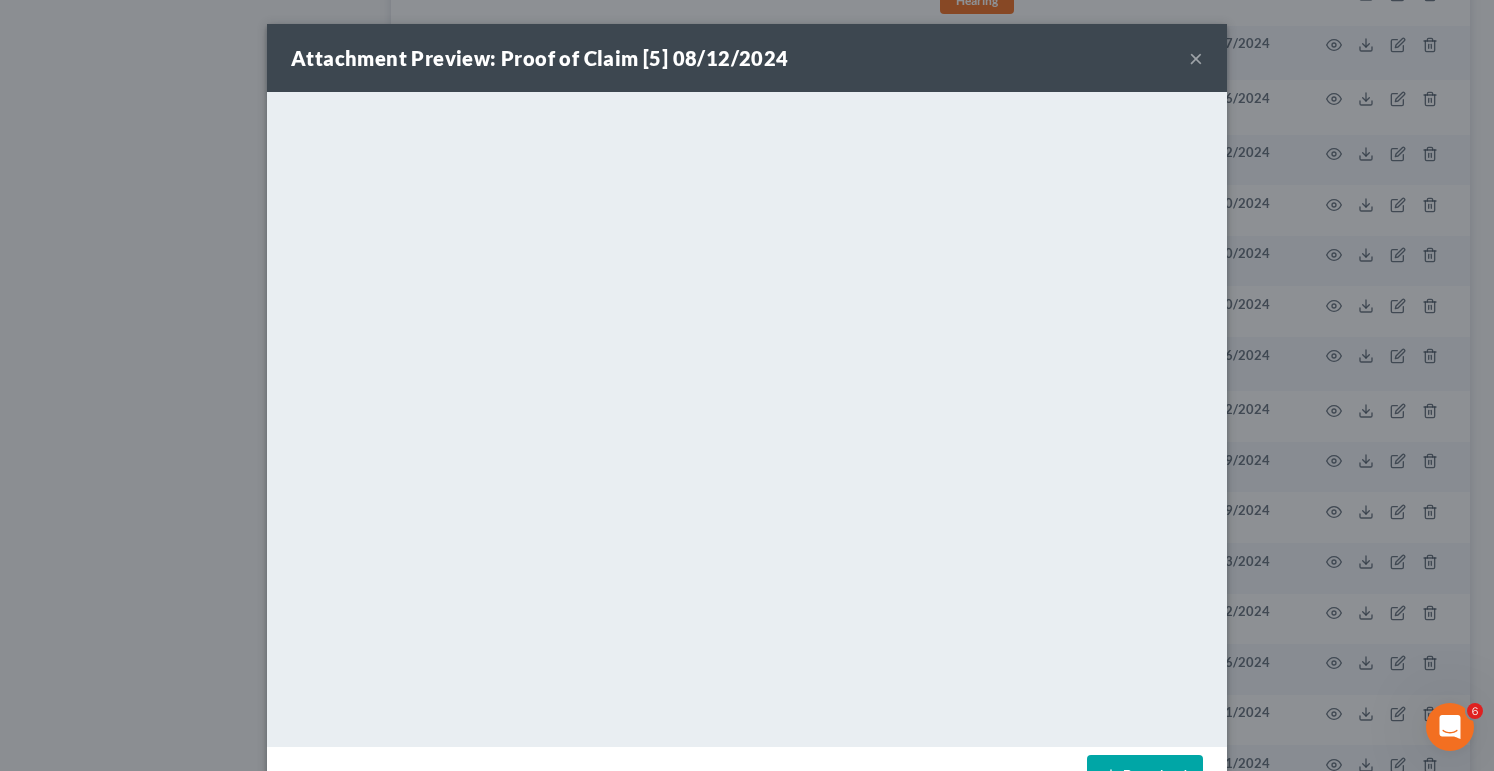 click on "×" at bounding box center (1196, 58) 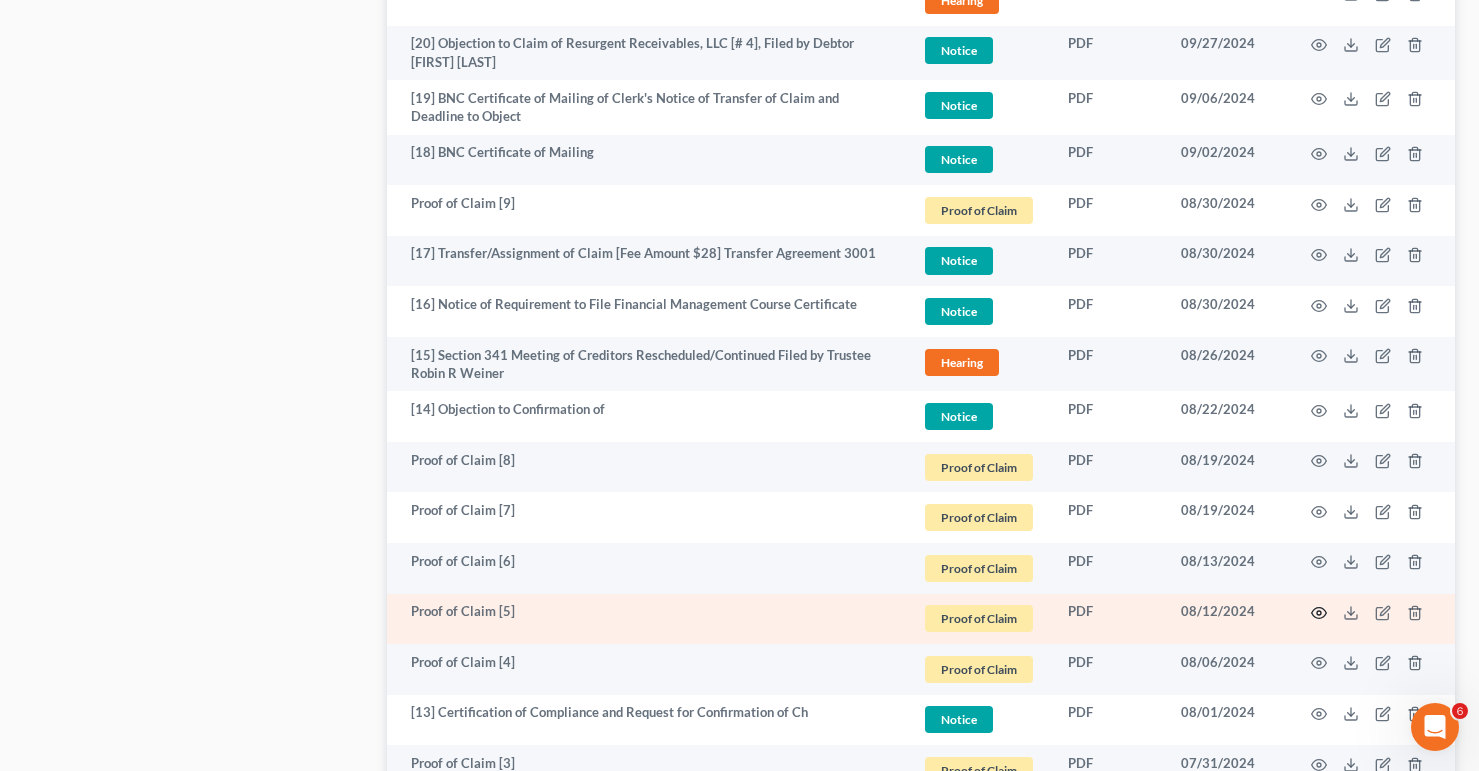 click 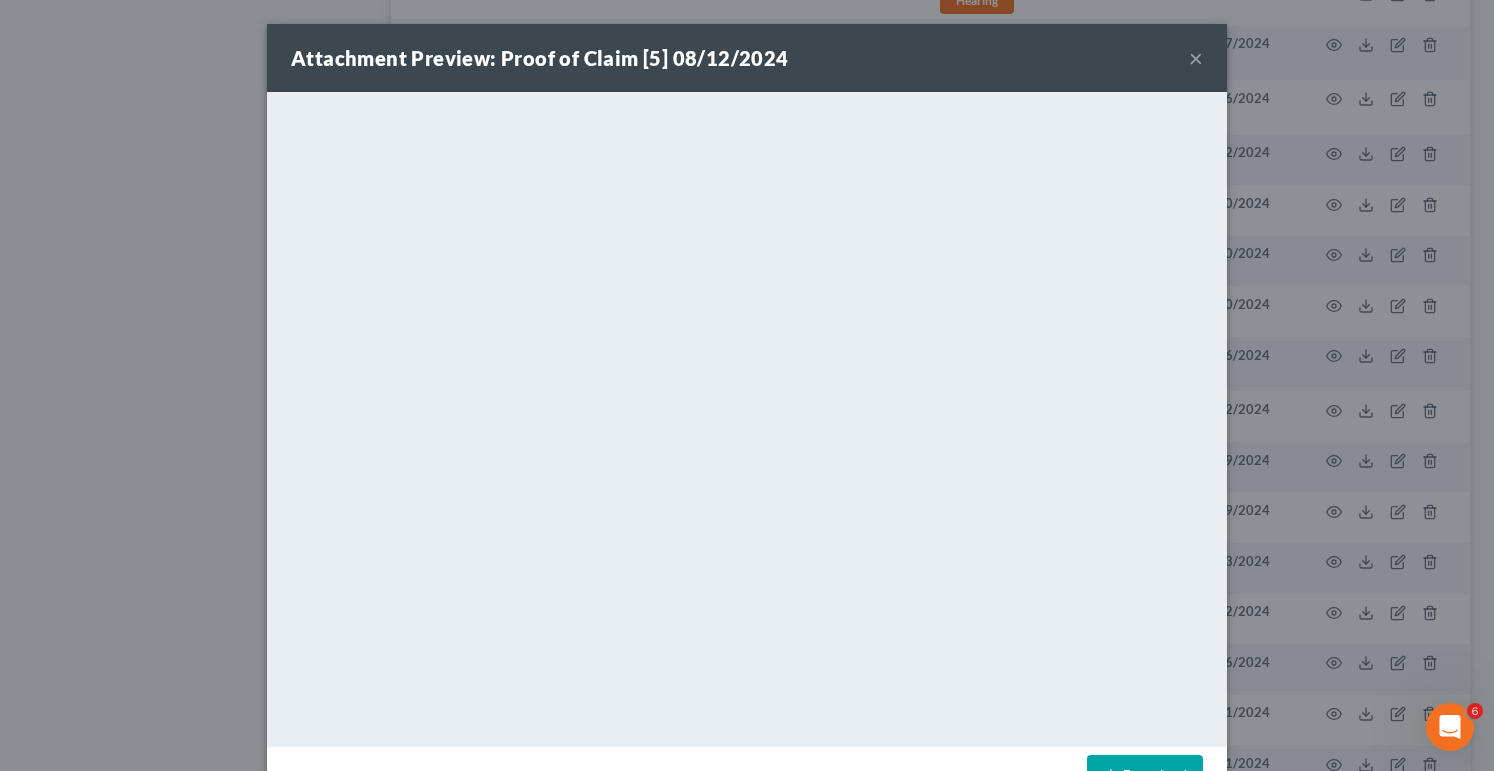 click on "Attachment Preview: Proof of Claim [5] 08/12/2024 ×" at bounding box center [747, 58] 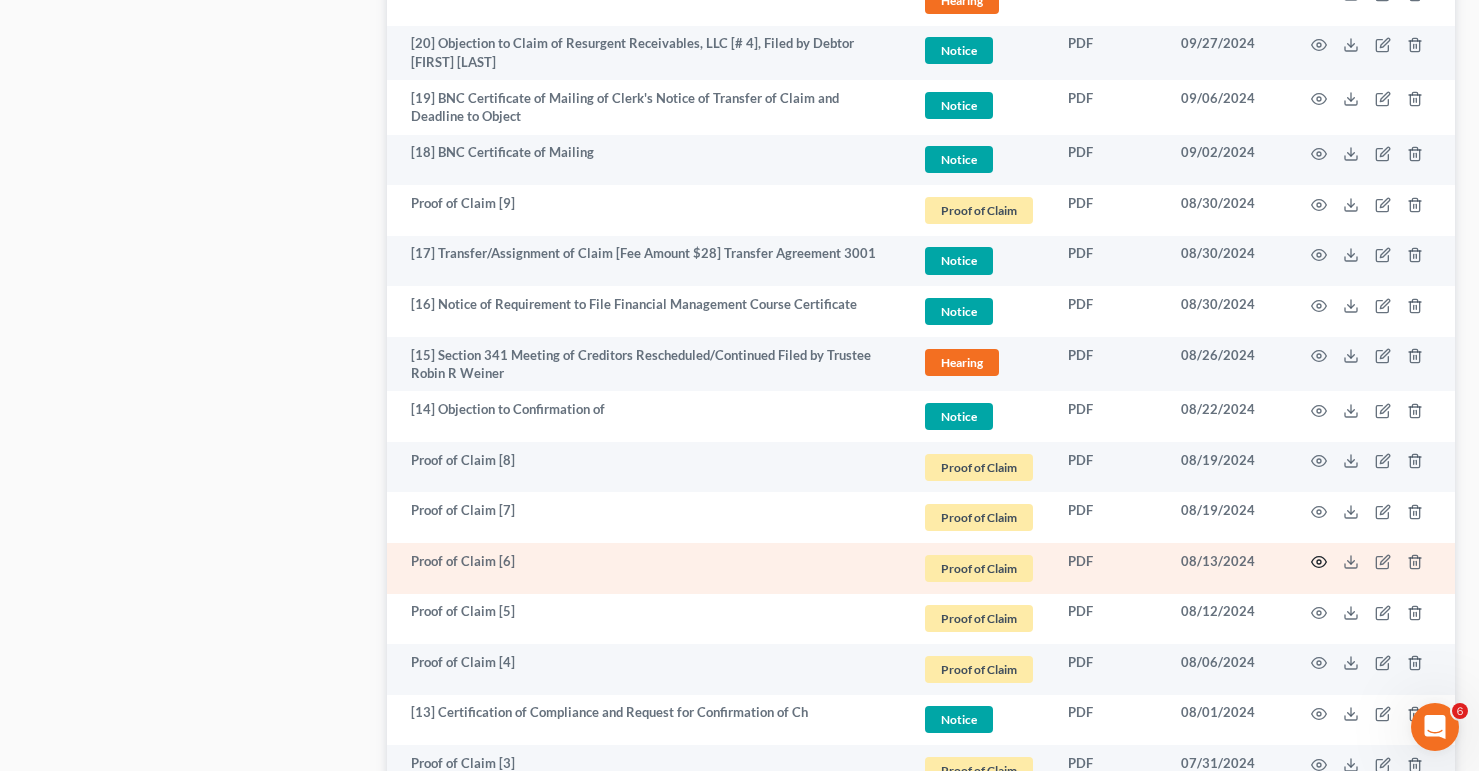click 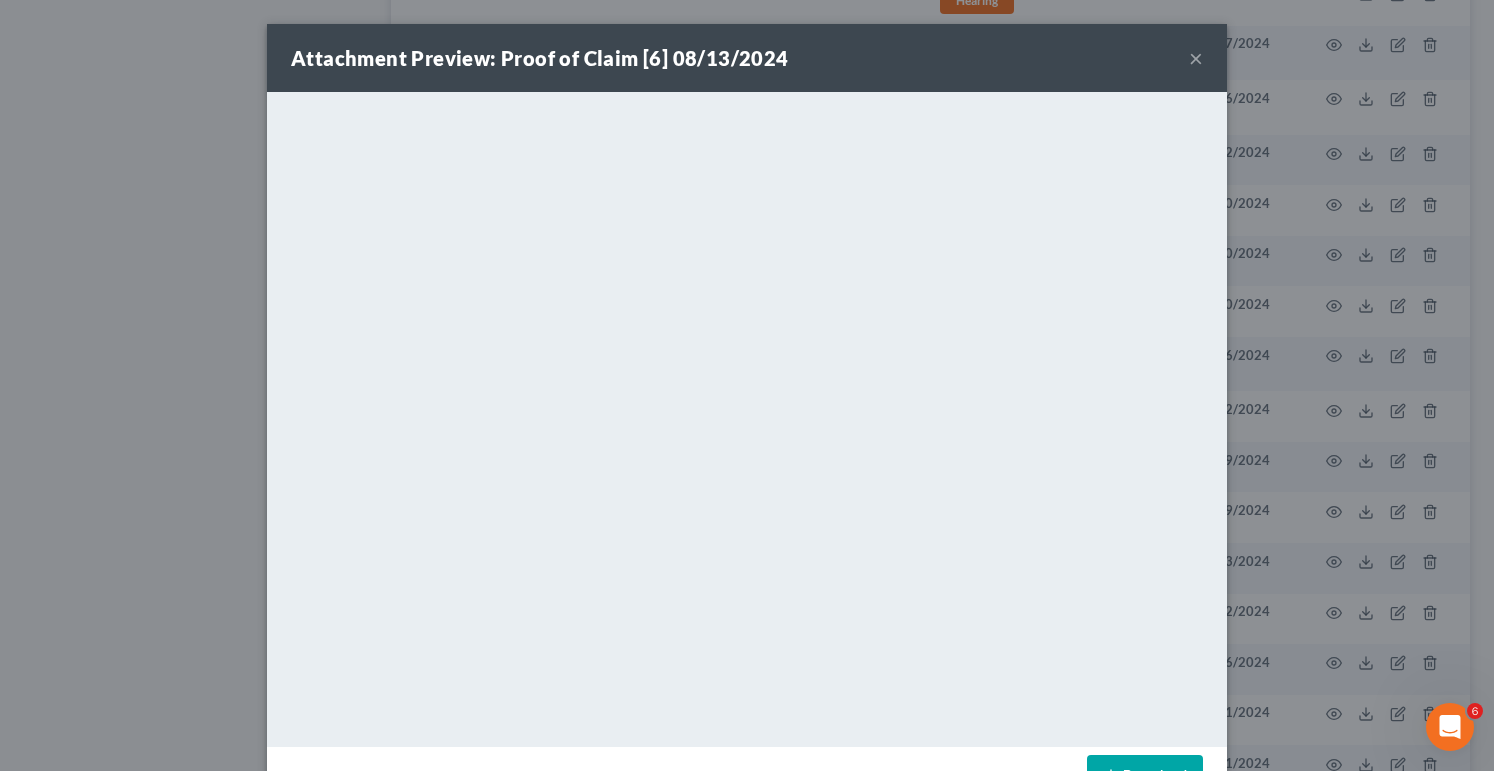 click on "×" at bounding box center (1196, 58) 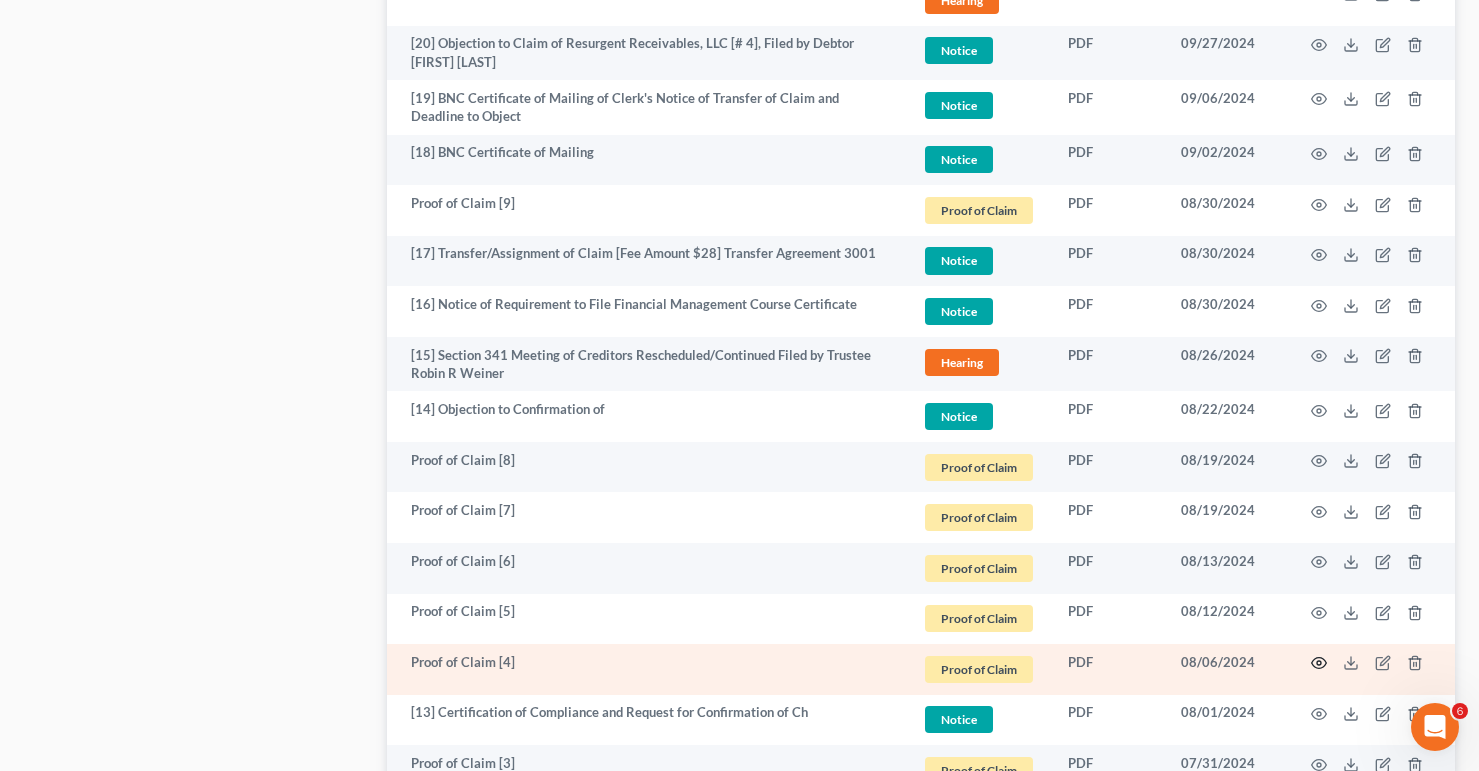 click 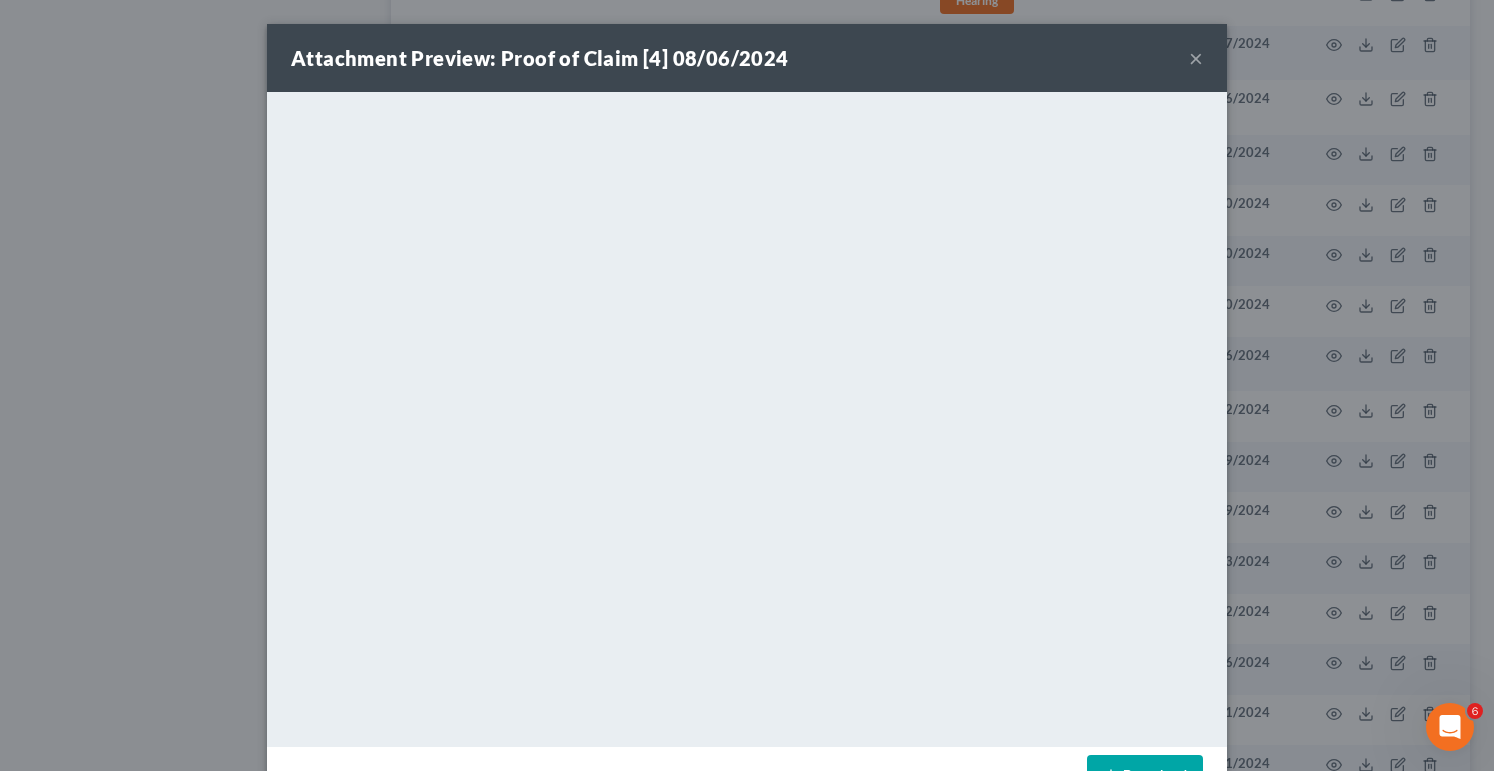 click on "×" at bounding box center (1196, 58) 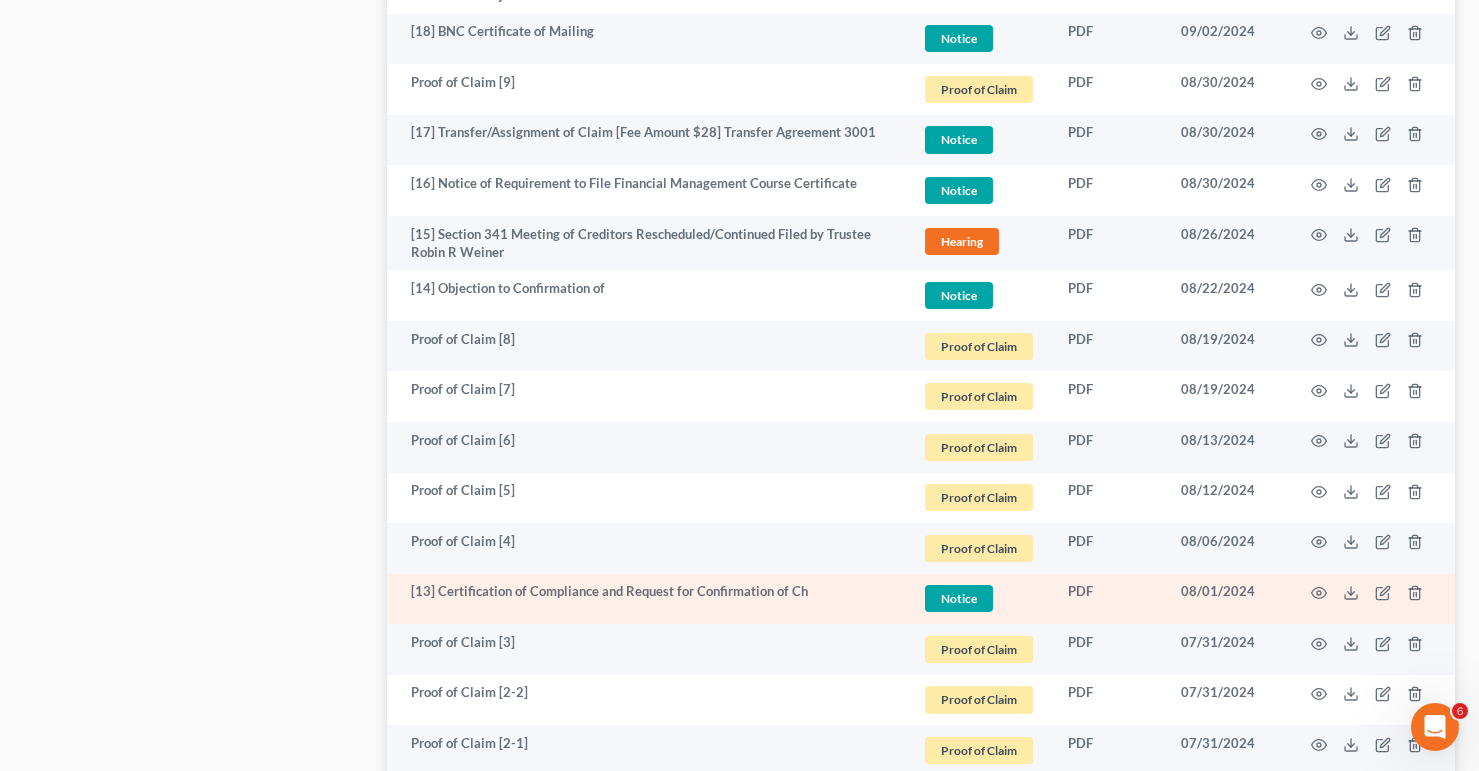 scroll, scrollTop: 3655, scrollLeft: 0, axis: vertical 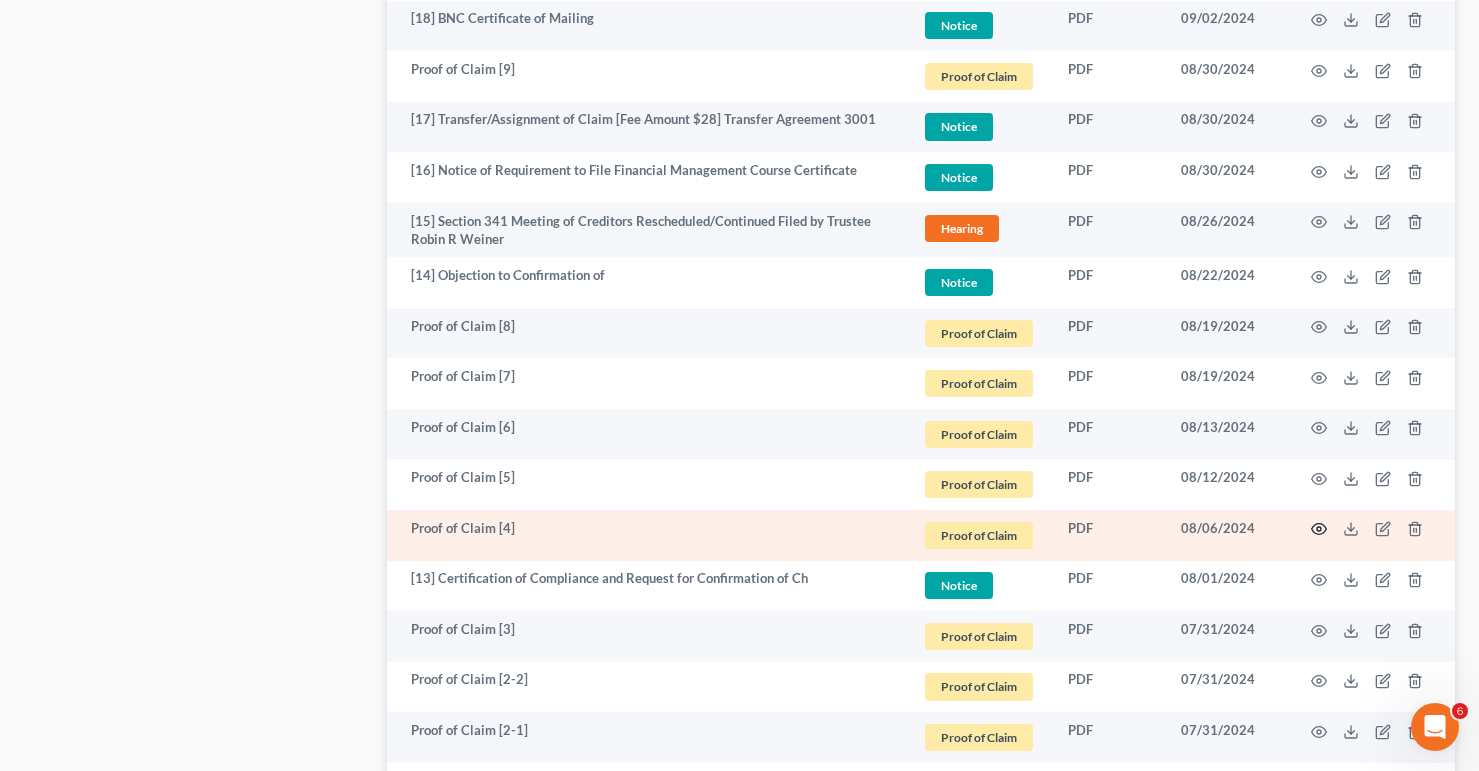 click 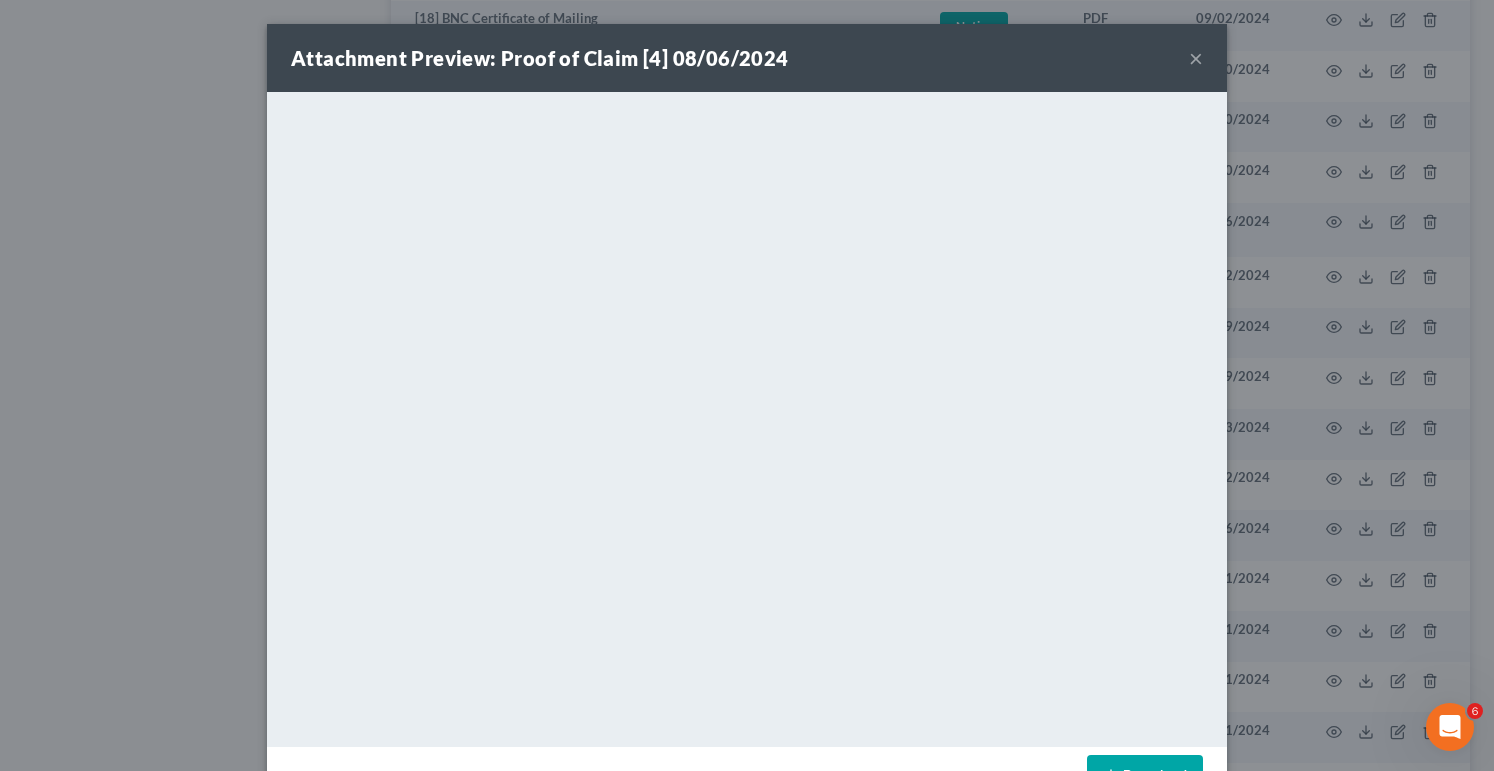 click on "×" at bounding box center (1196, 58) 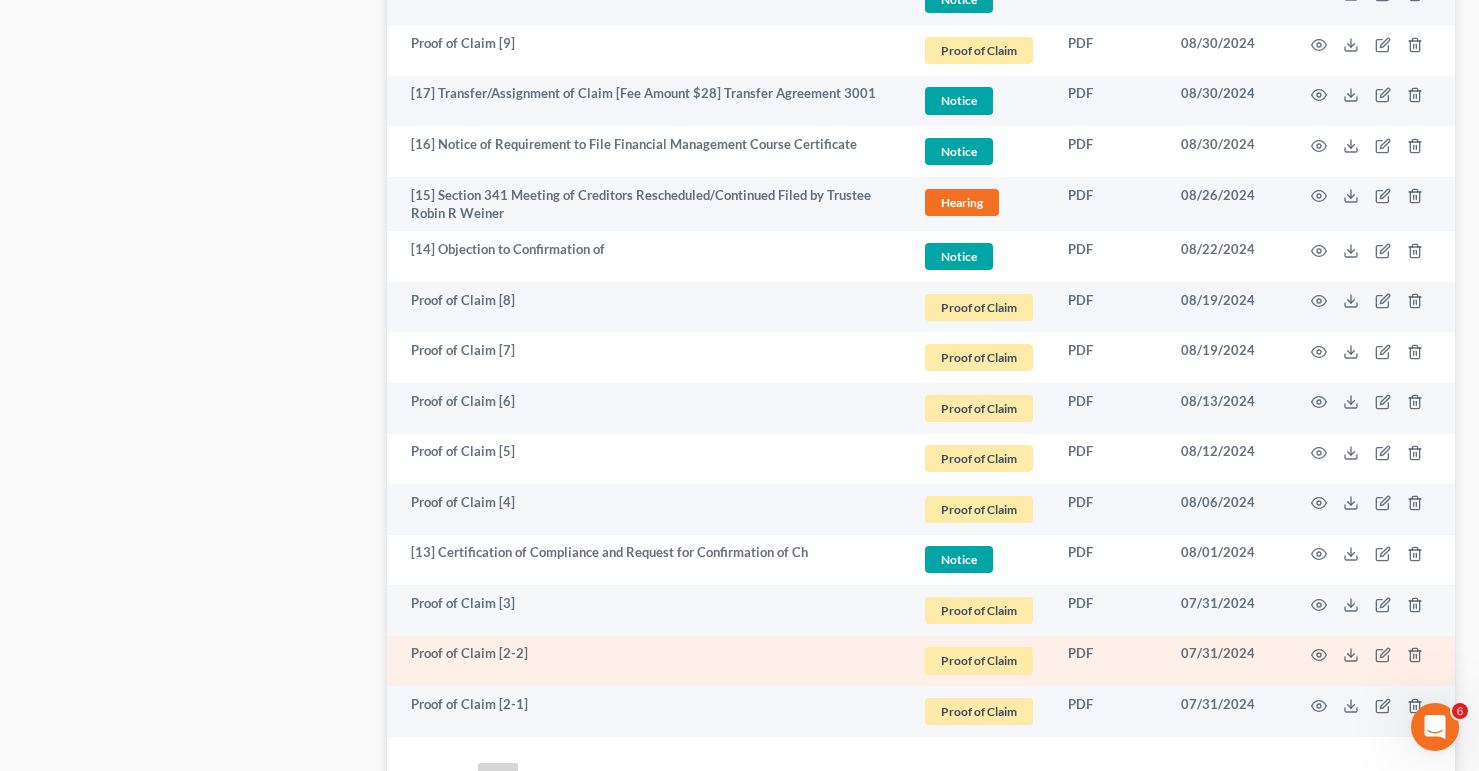 scroll, scrollTop: 3740, scrollLeft: 0, axis: vertical 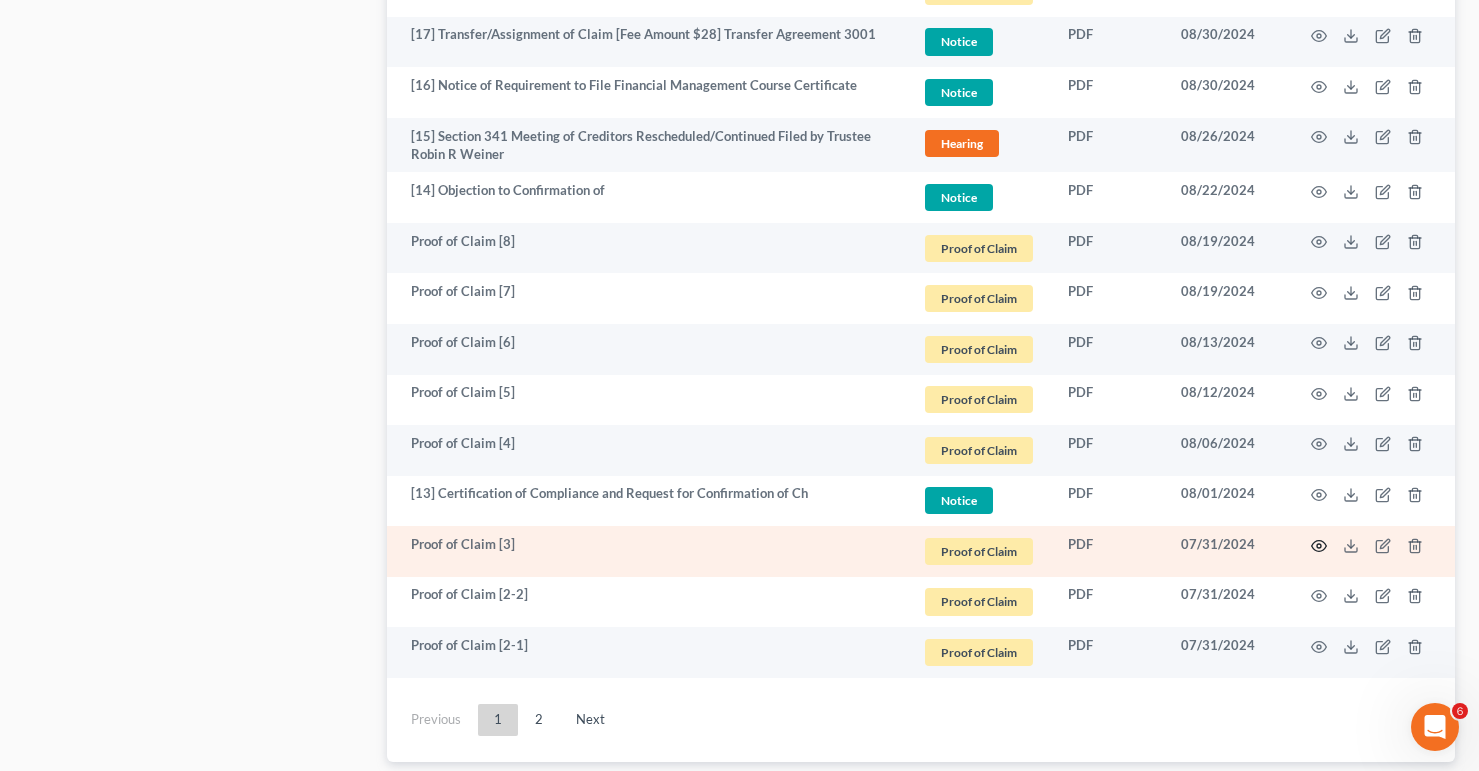 click 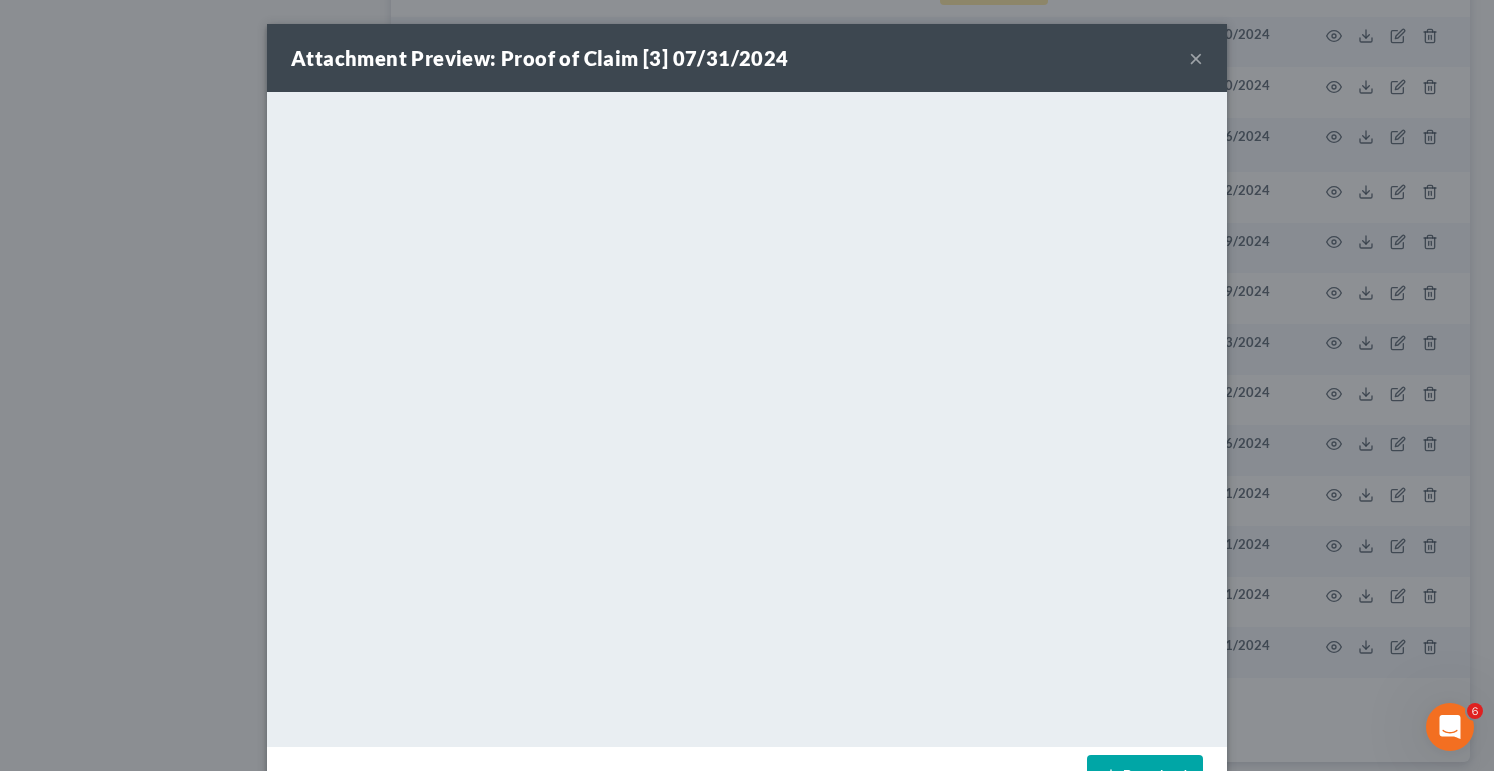 click on "×" at bounding box center [1196, 58] 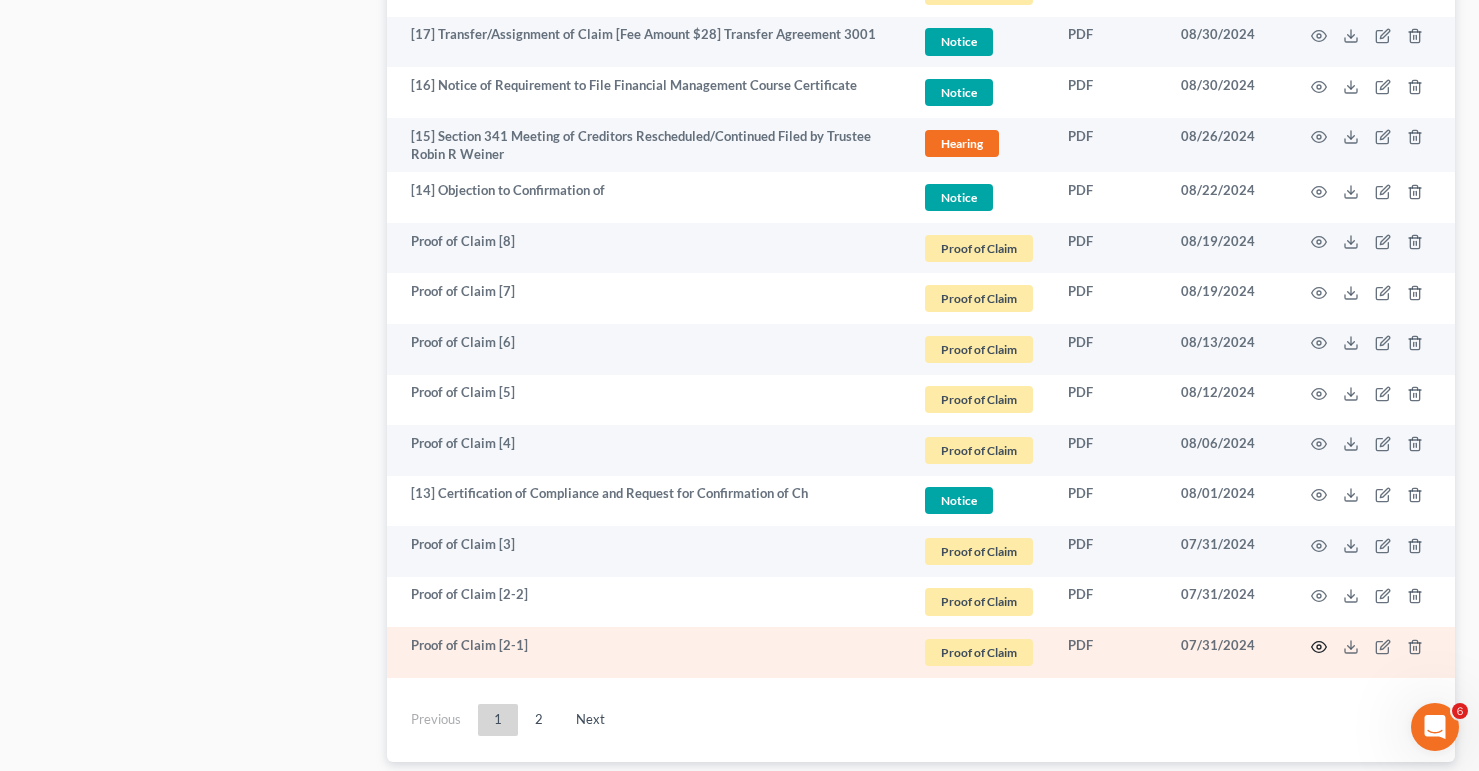 click 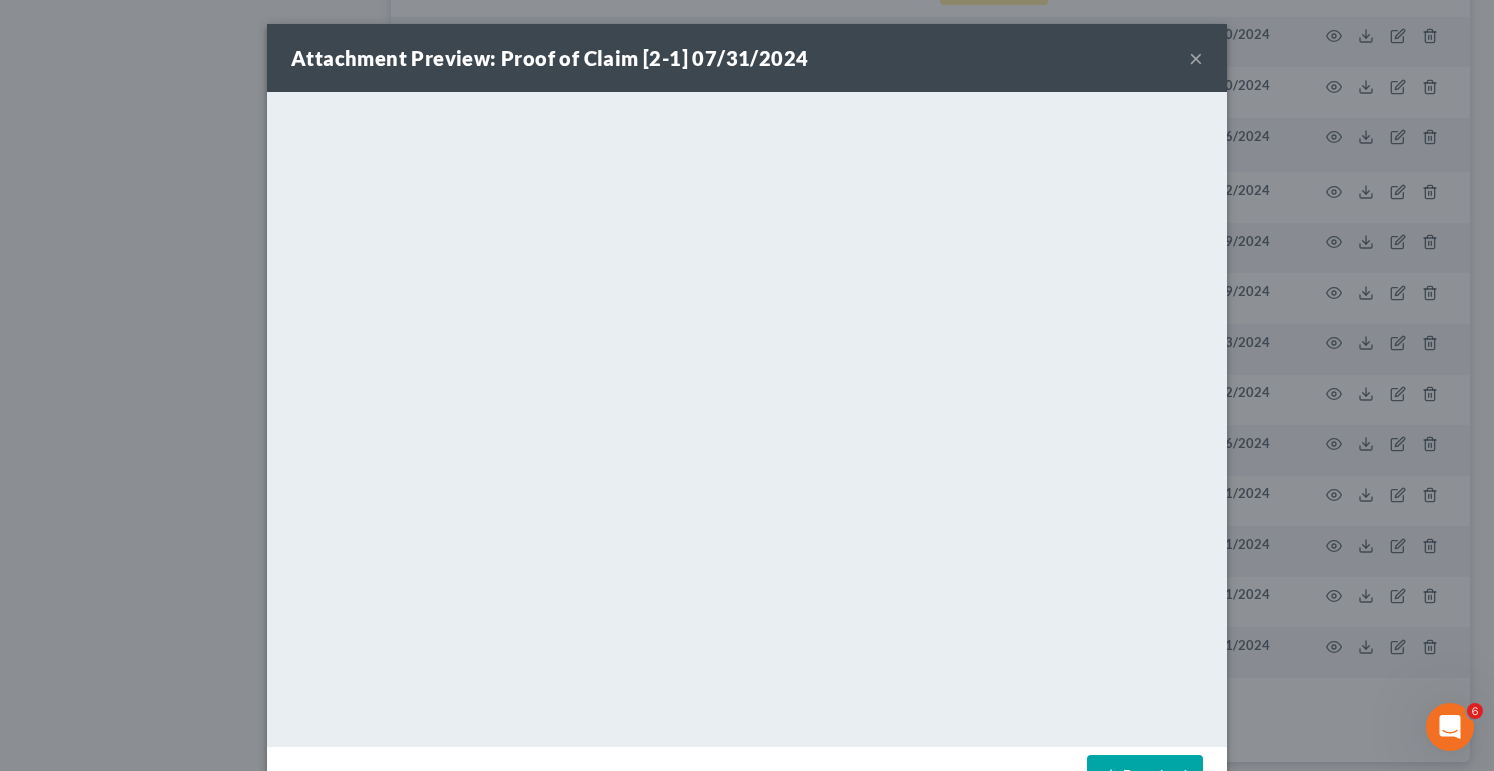 click on "×" at bounding box center [1196, 58] 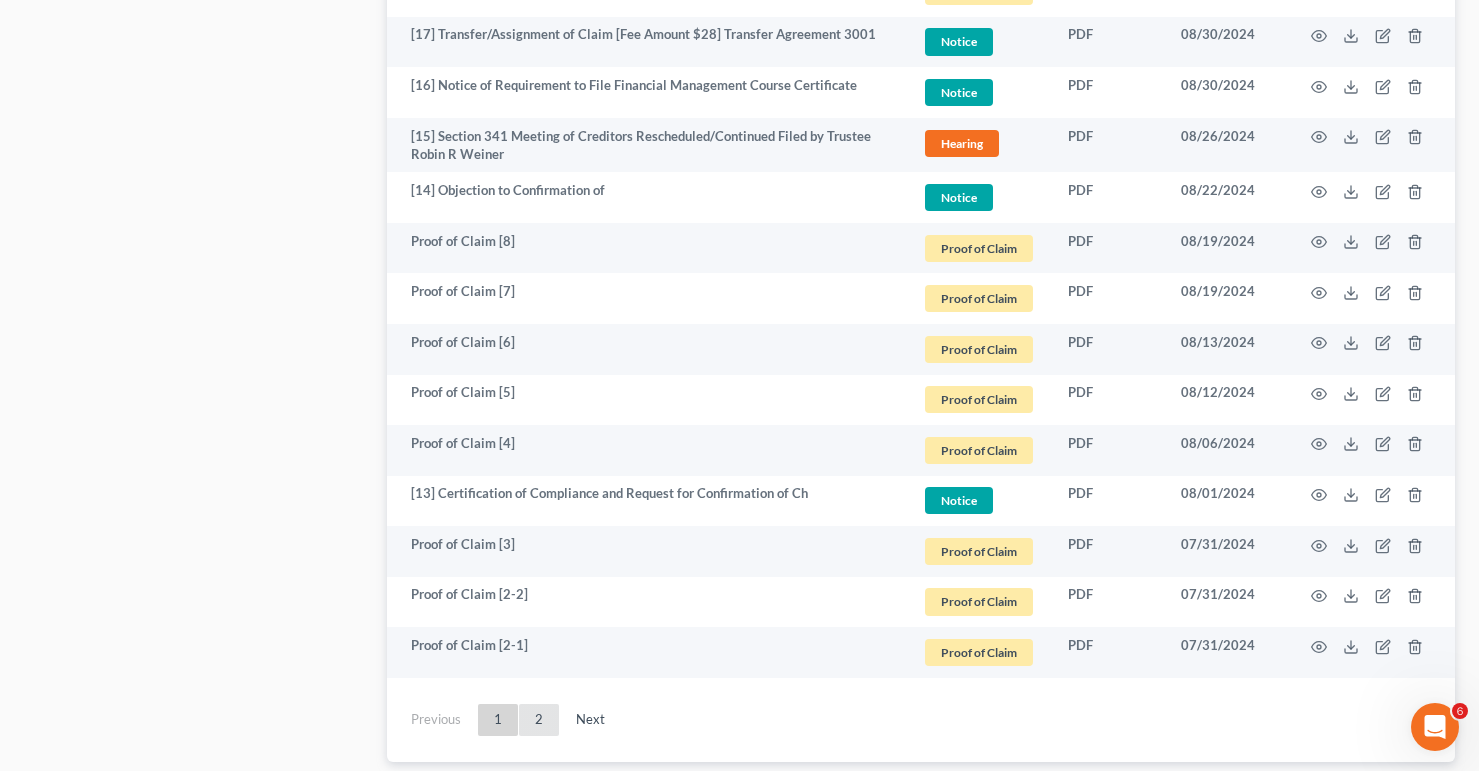 click on "2" at bounding box center [539, 720] 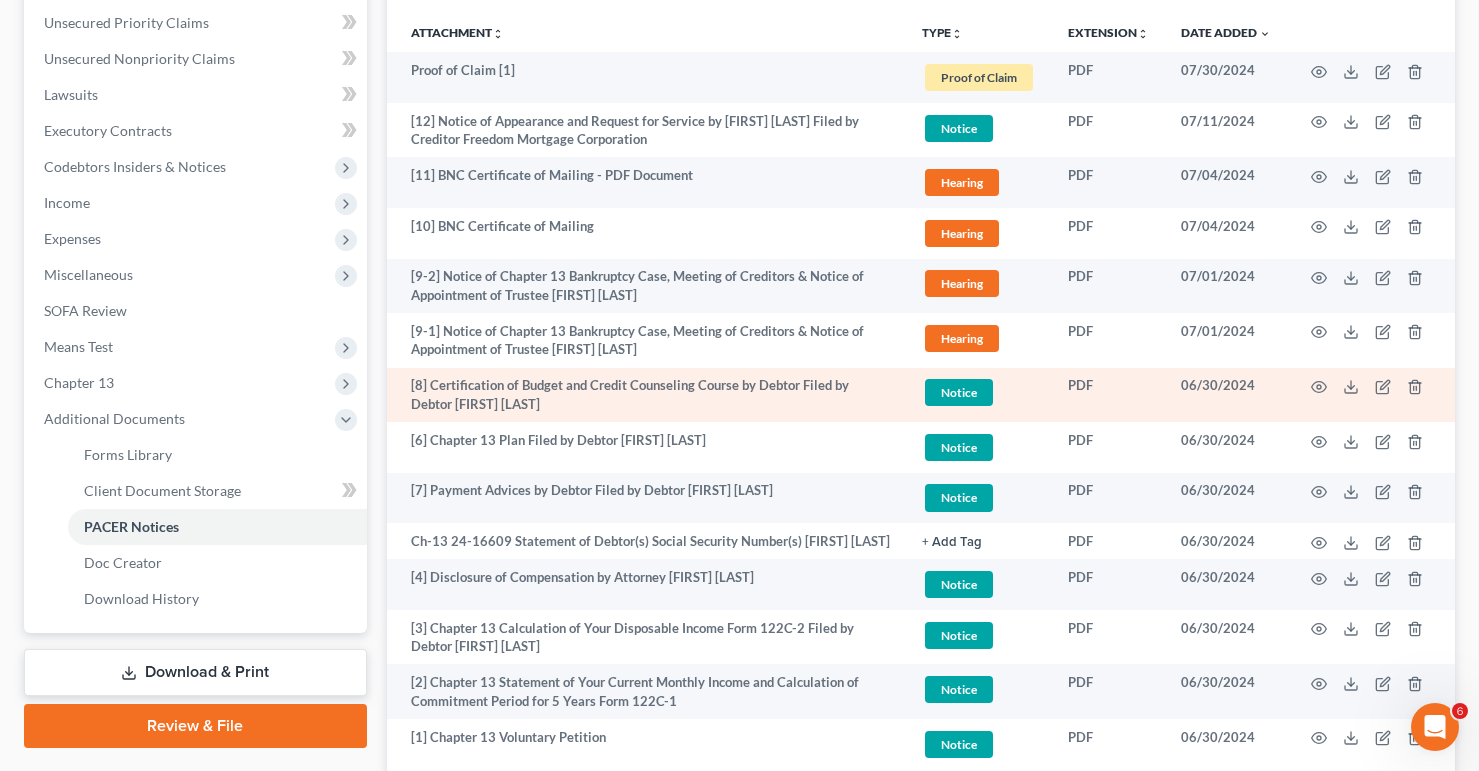 scroll, scrollTop: 350, scrollLeft: 0, axis: vertical 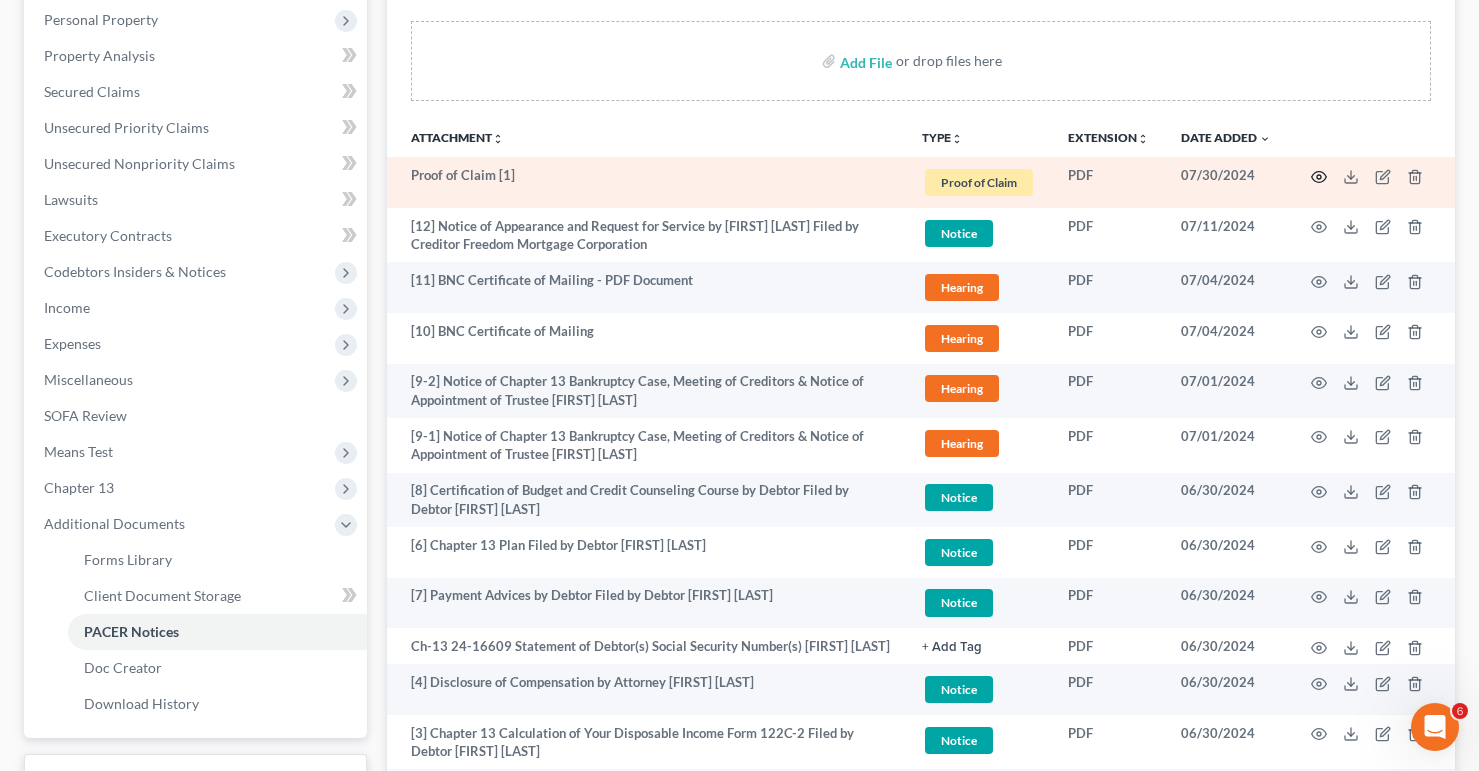 click 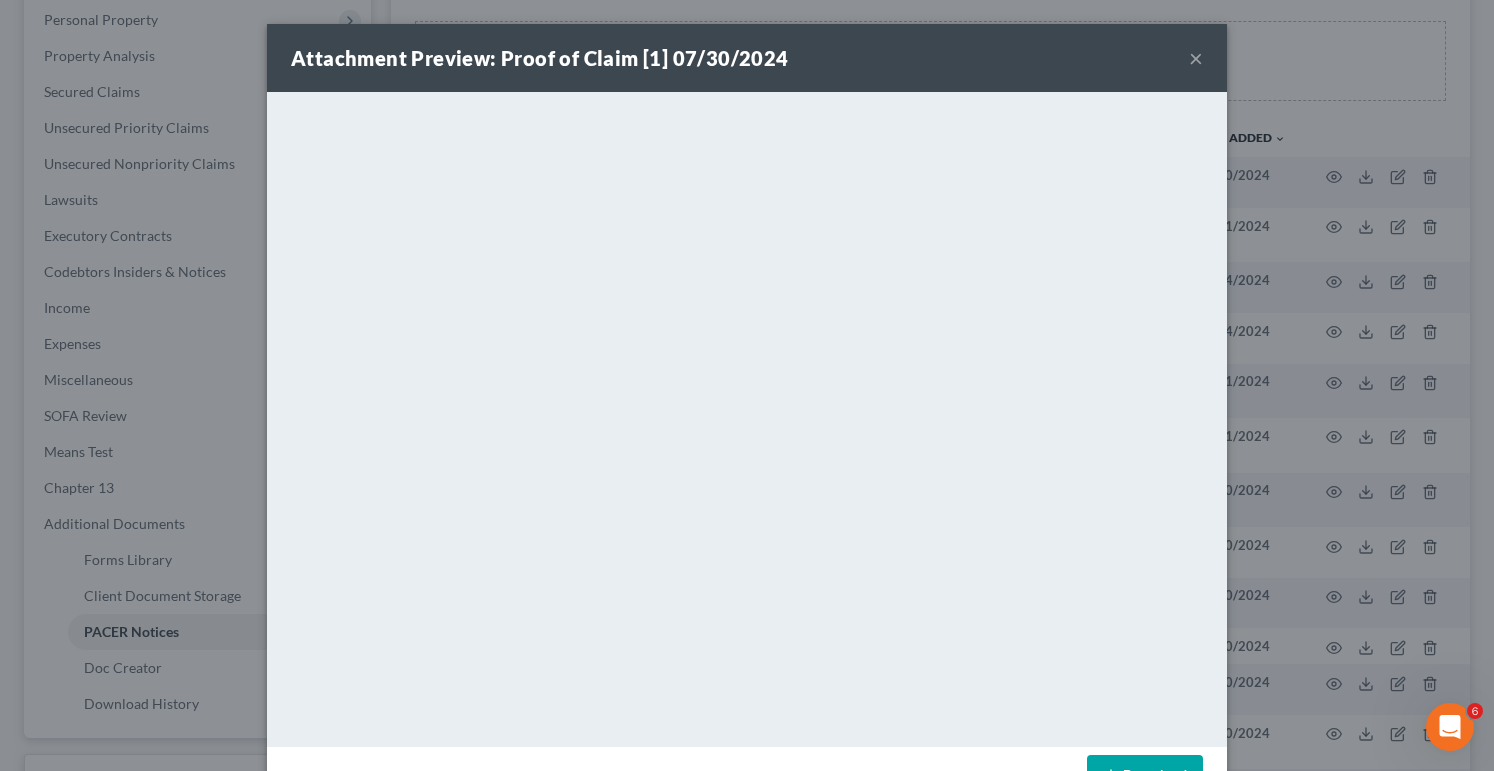 click on "Attachment Preview: Proof of Claim [1] 07/30/2024 ×" at bounding box center [747, 58] 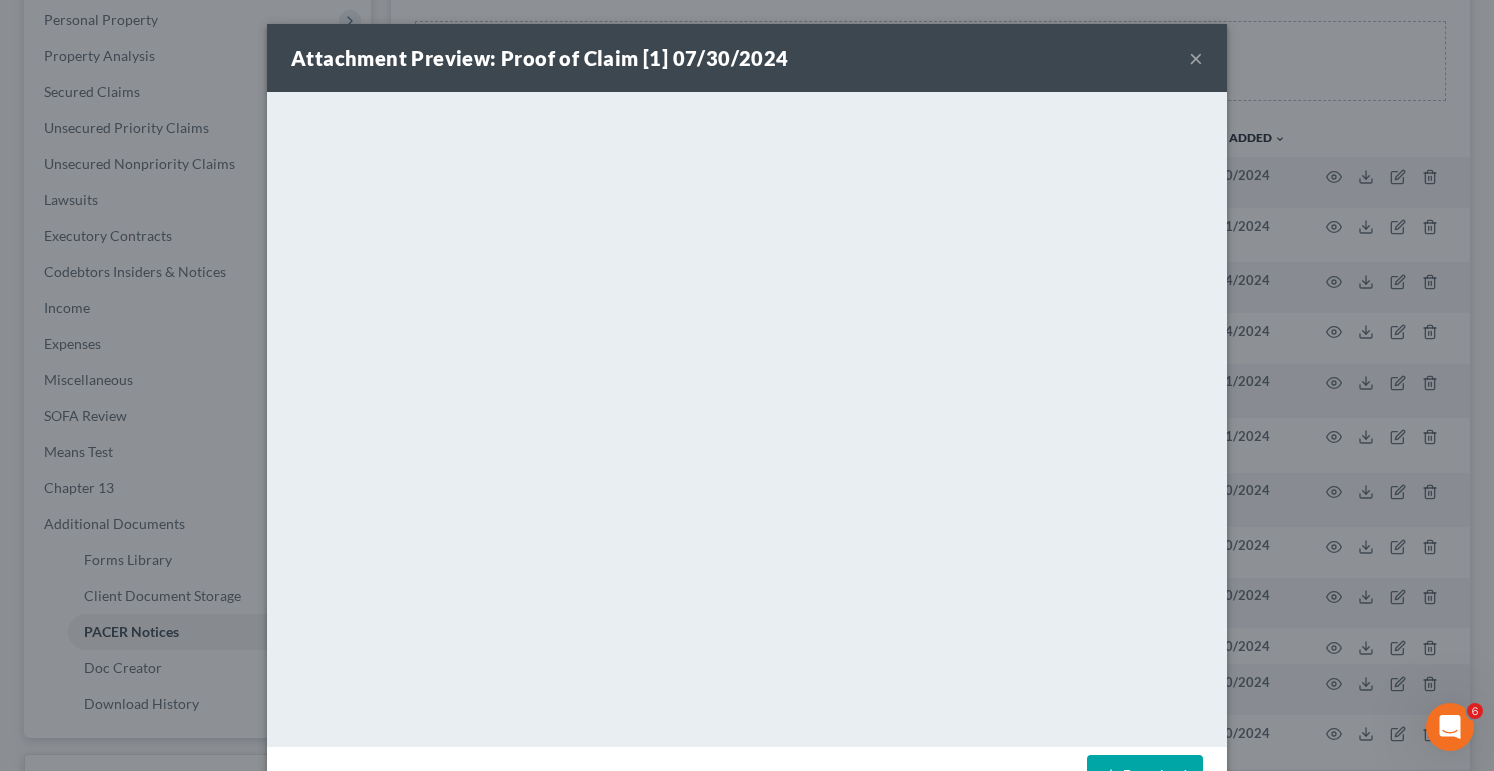 click on "×" at bounding box center (1196, 58) 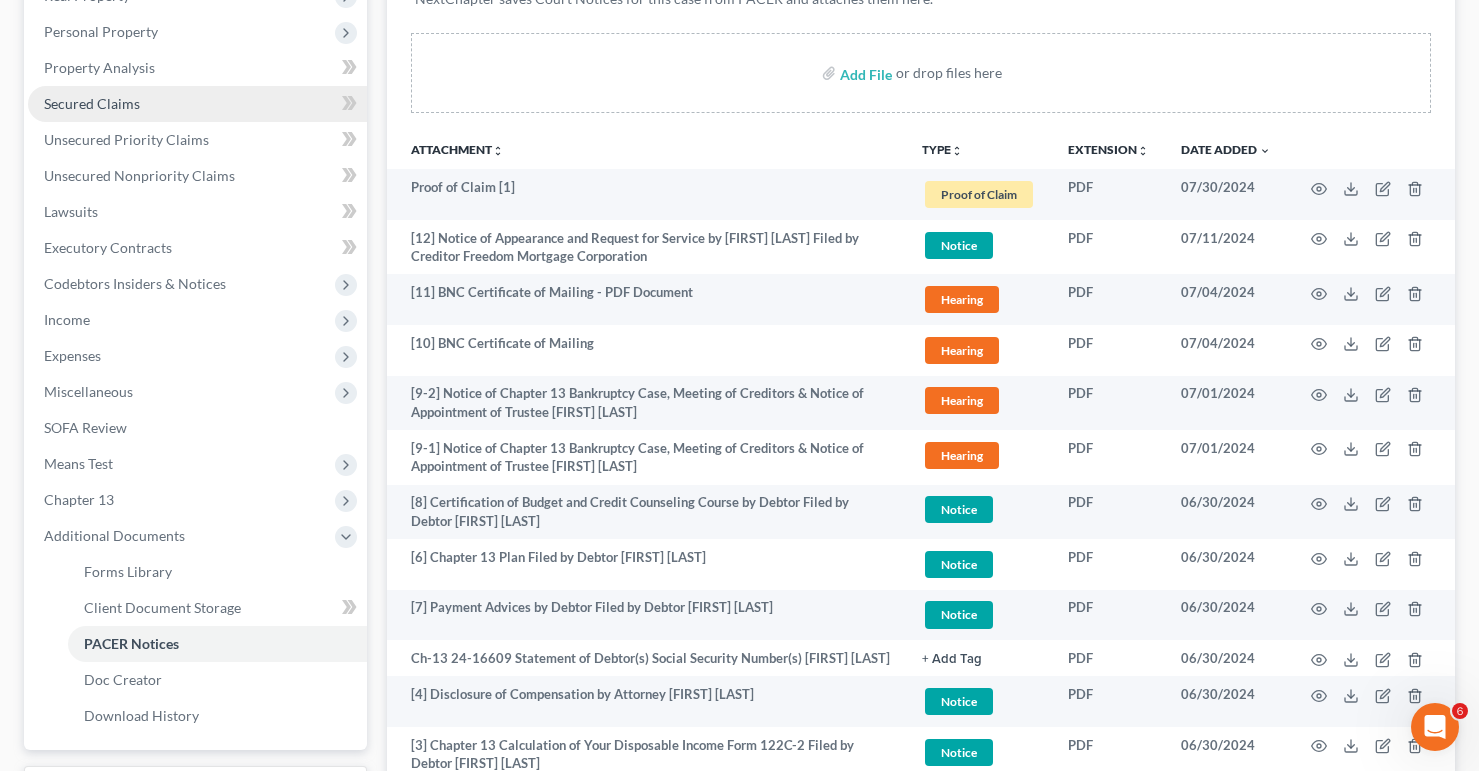 scroll, scrollTop: 89, scrollLeft: 0, axis: vertical 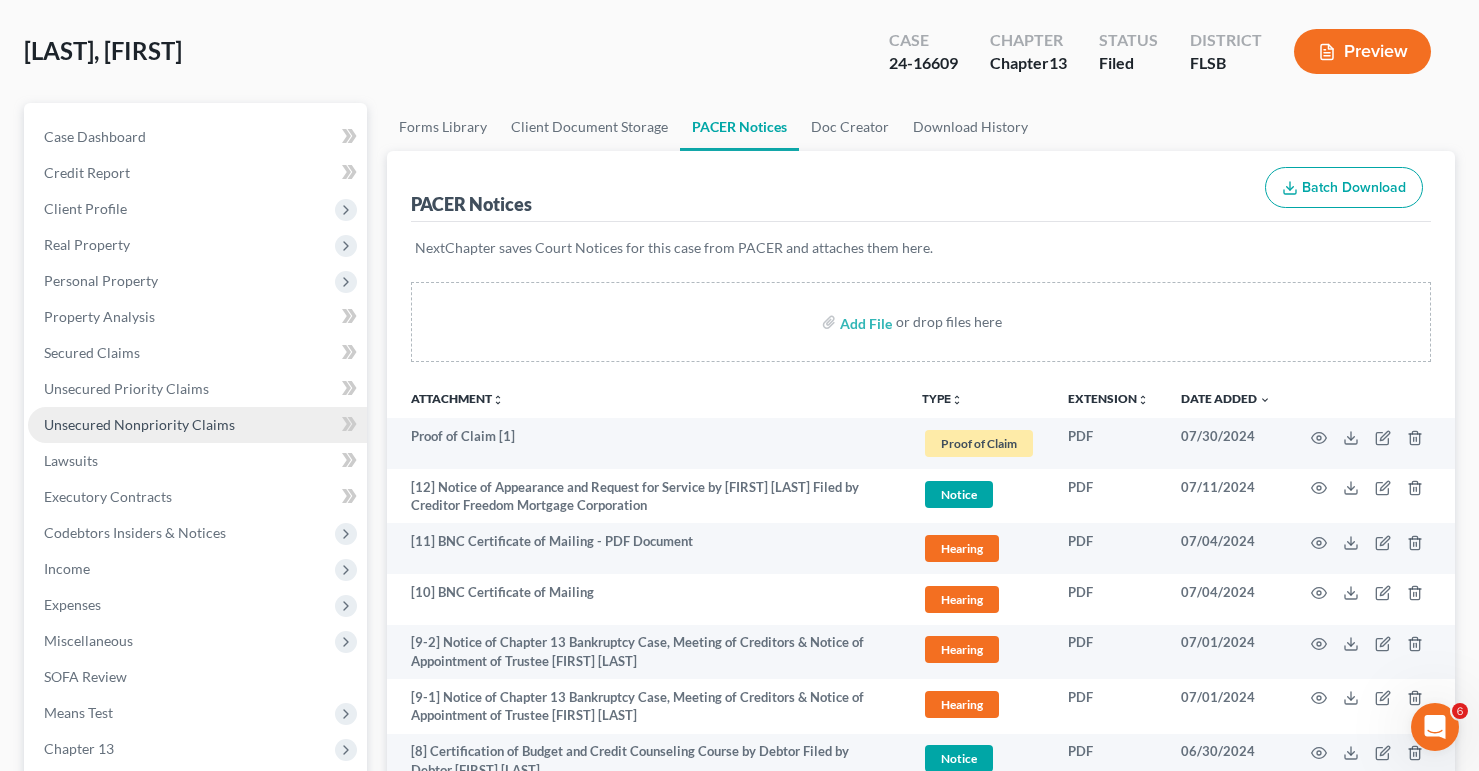 click on "Unsecured Nonpriority Claims" at bounding box center (139, 424) 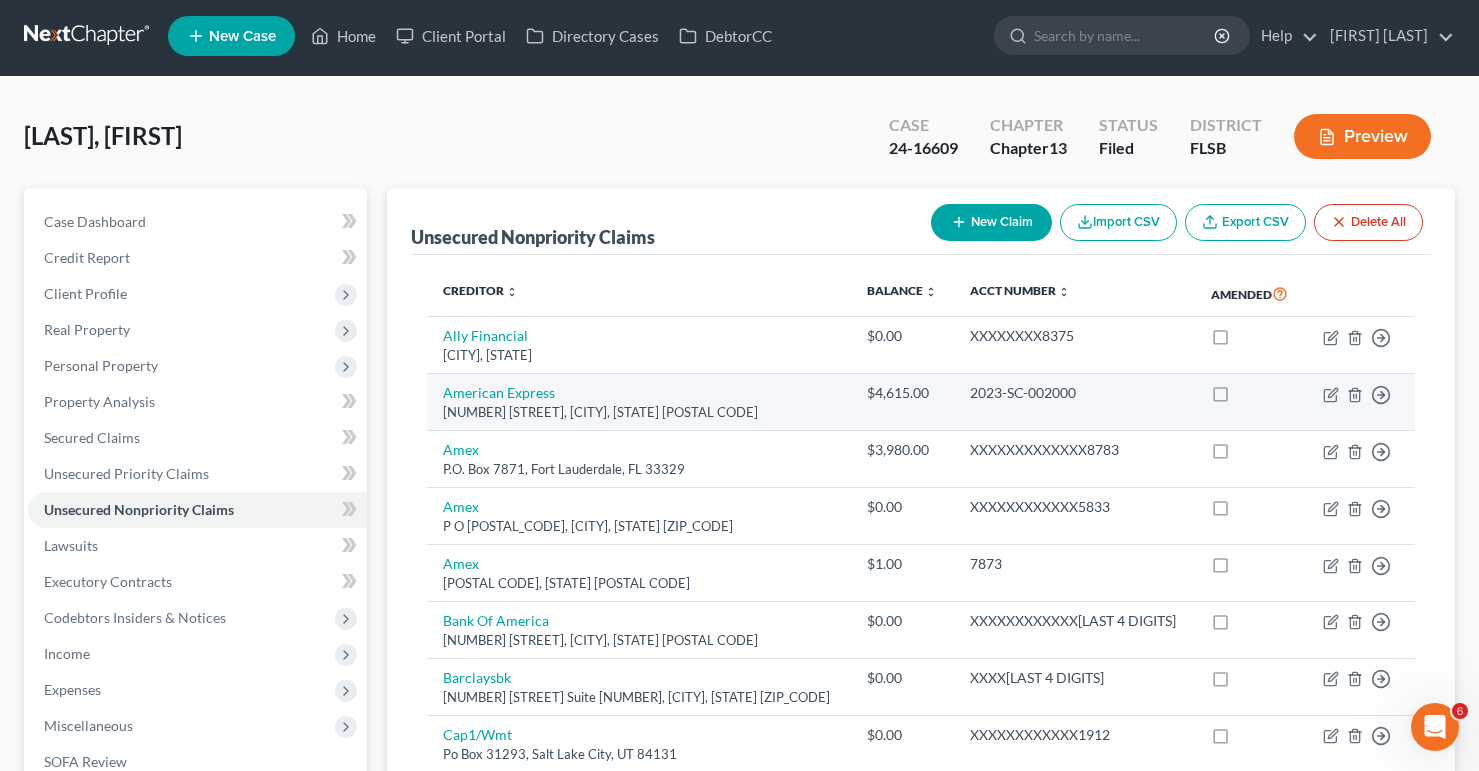 scroll, scrollTop: 0, scrollLeft: 0, axis: both 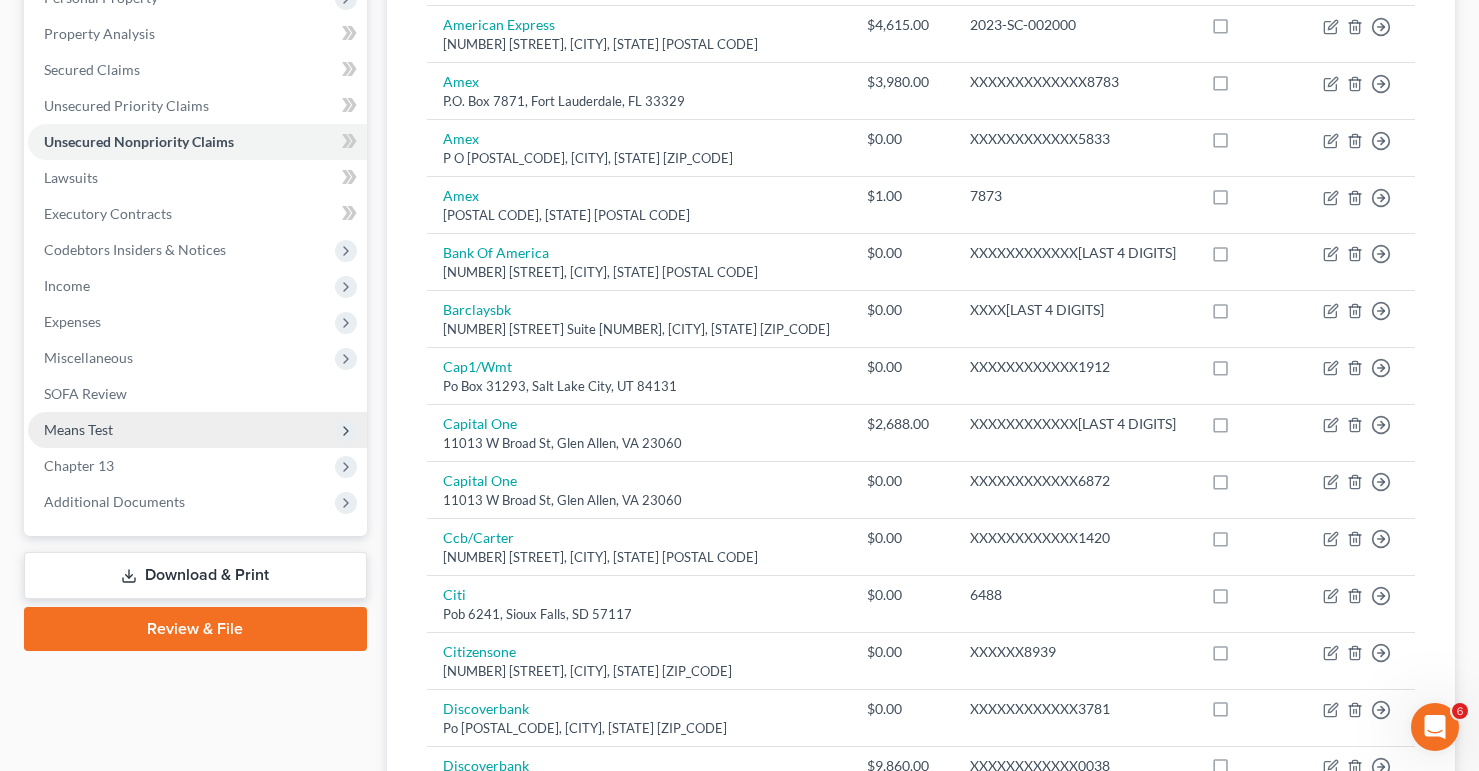 click on "Means Test" at bounding box center [78, 429] 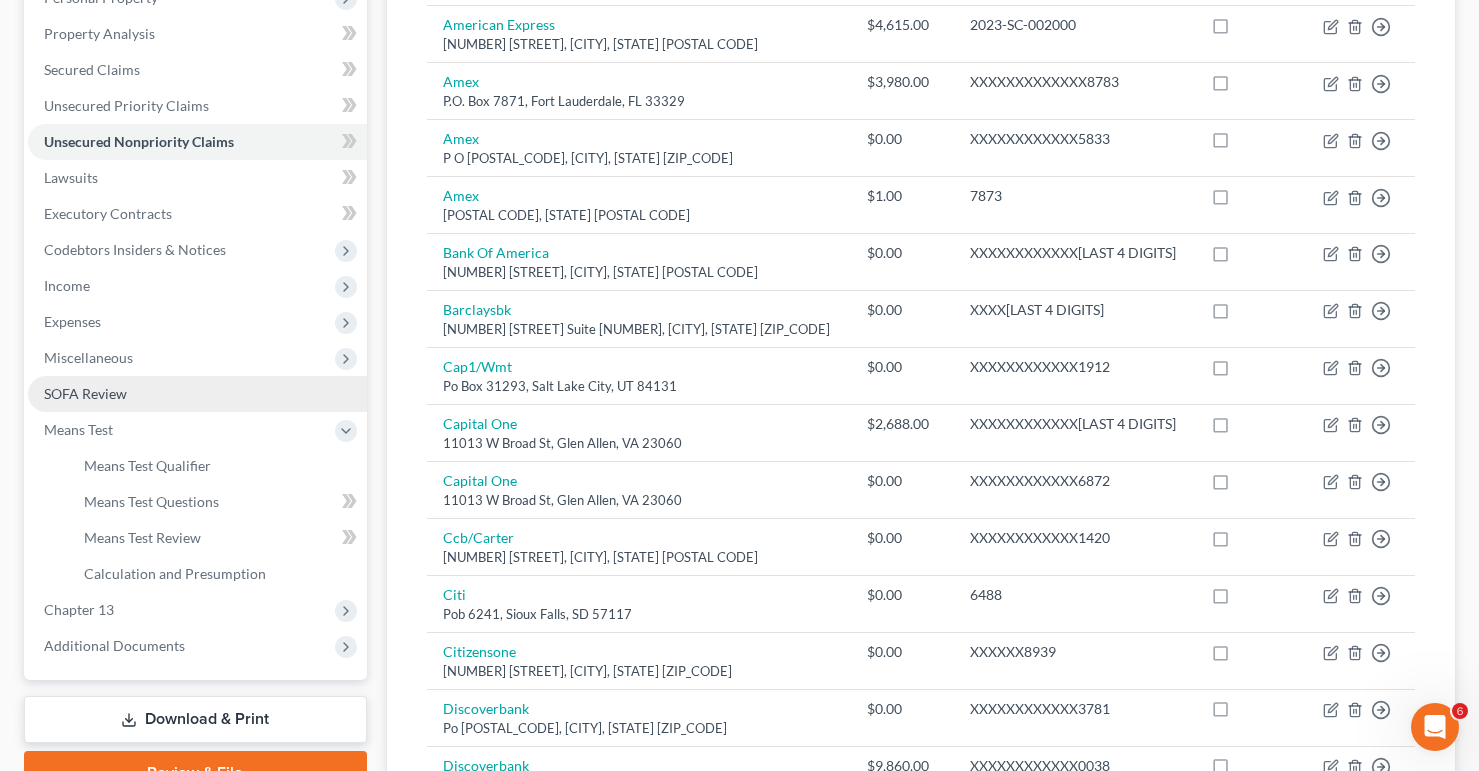 click on "SOFA Review" at bounding box center [85, 393] 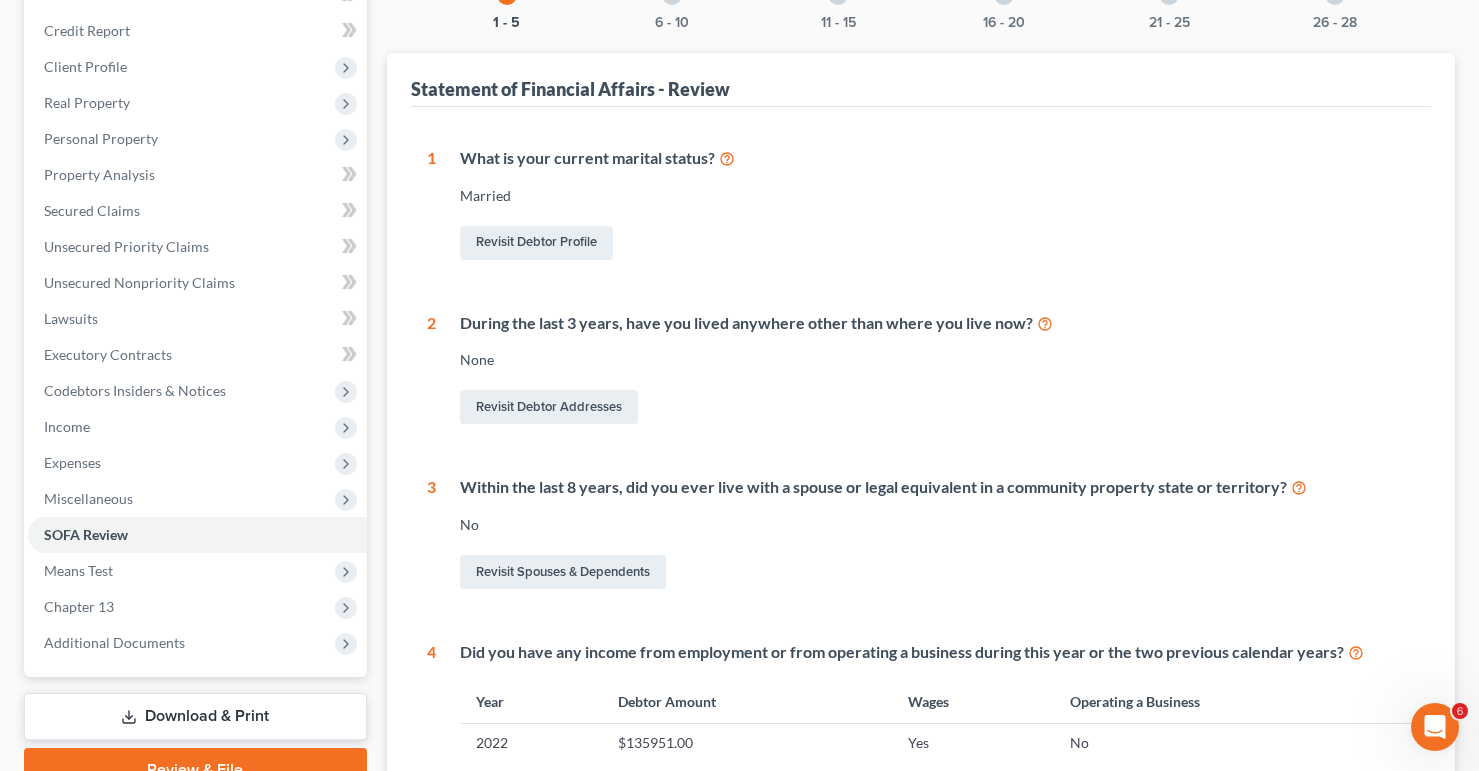 scroll, scrollTop: 455, scrollLeft: 0, axis: vertical 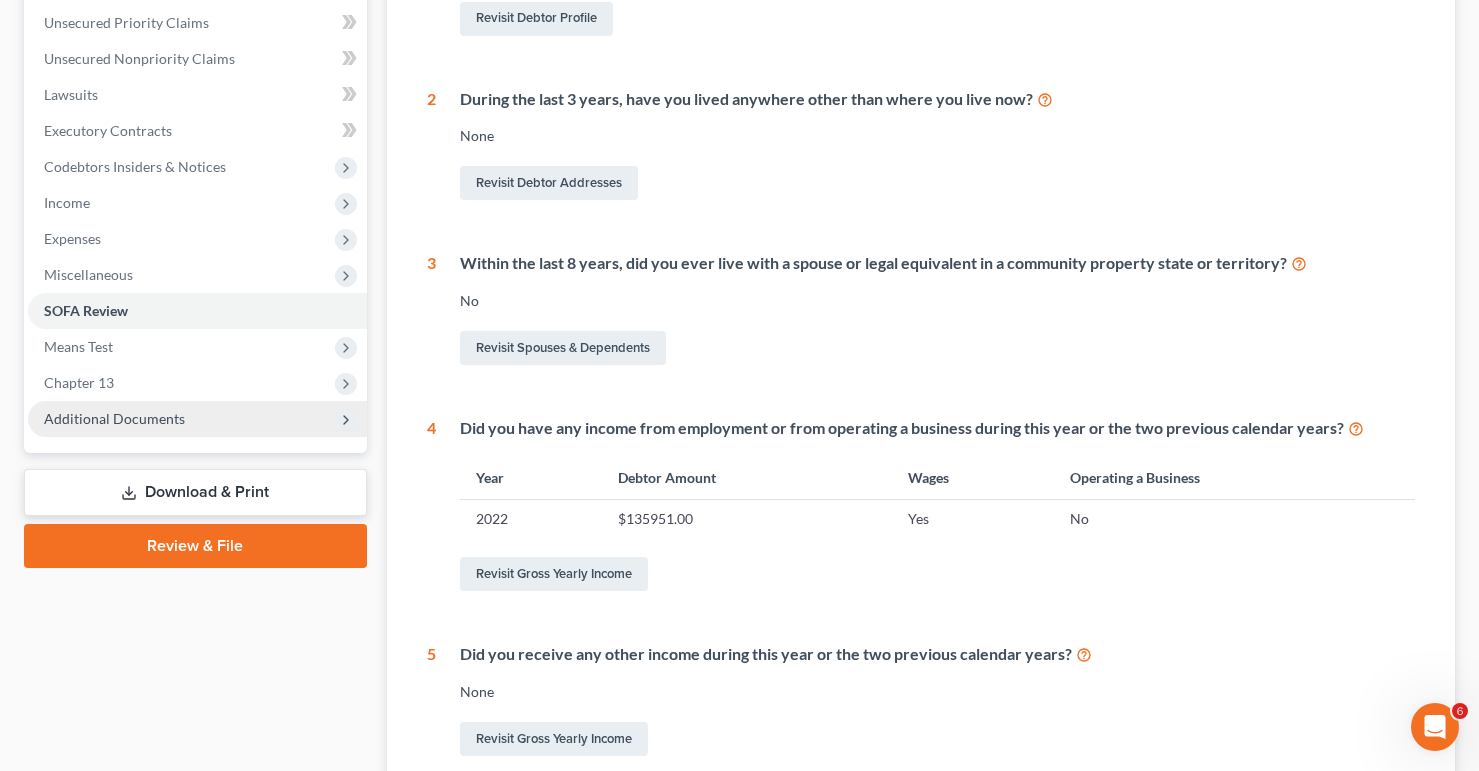click on "Additional Documents" at bounding box center (114, 418) 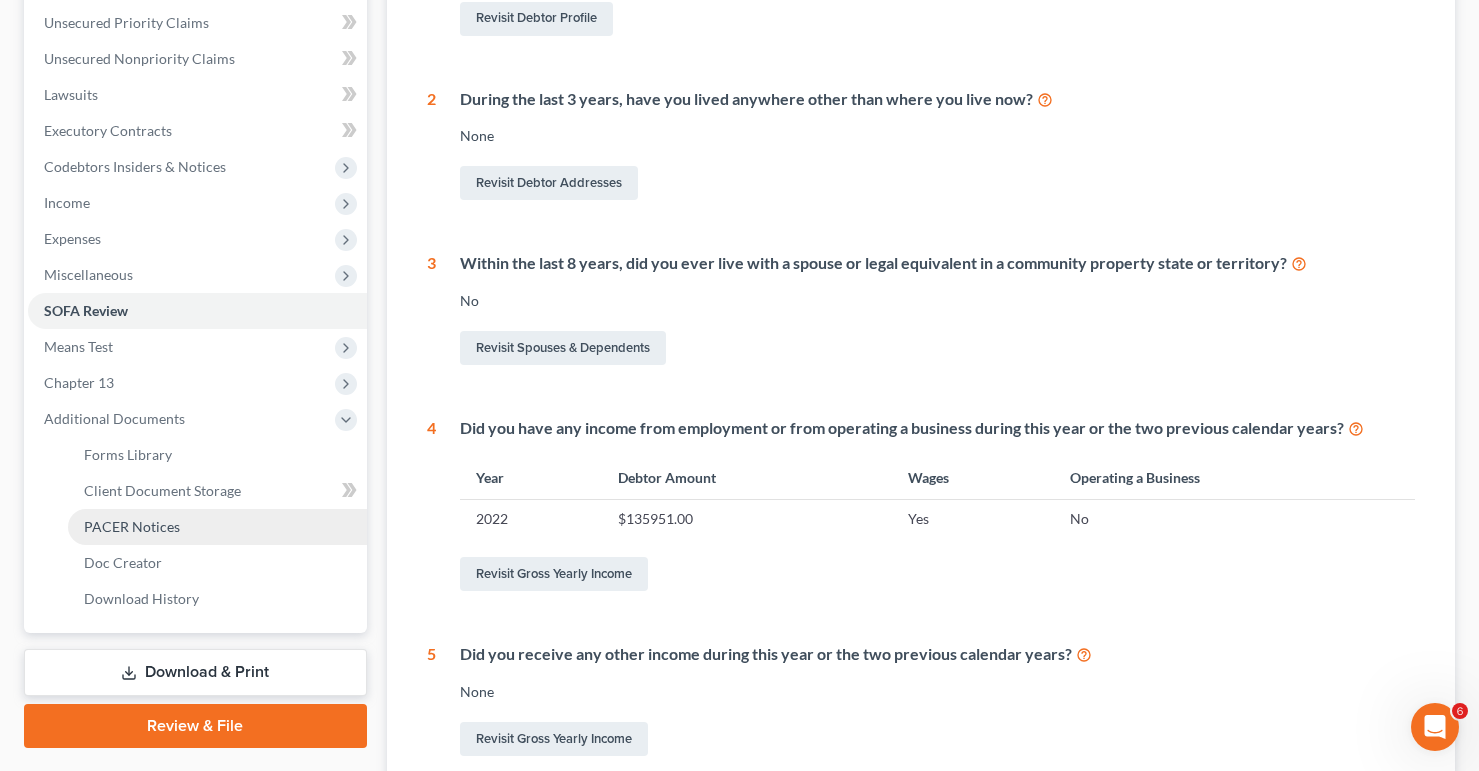click on "PACER Notices" at bounding box center (132, 526) 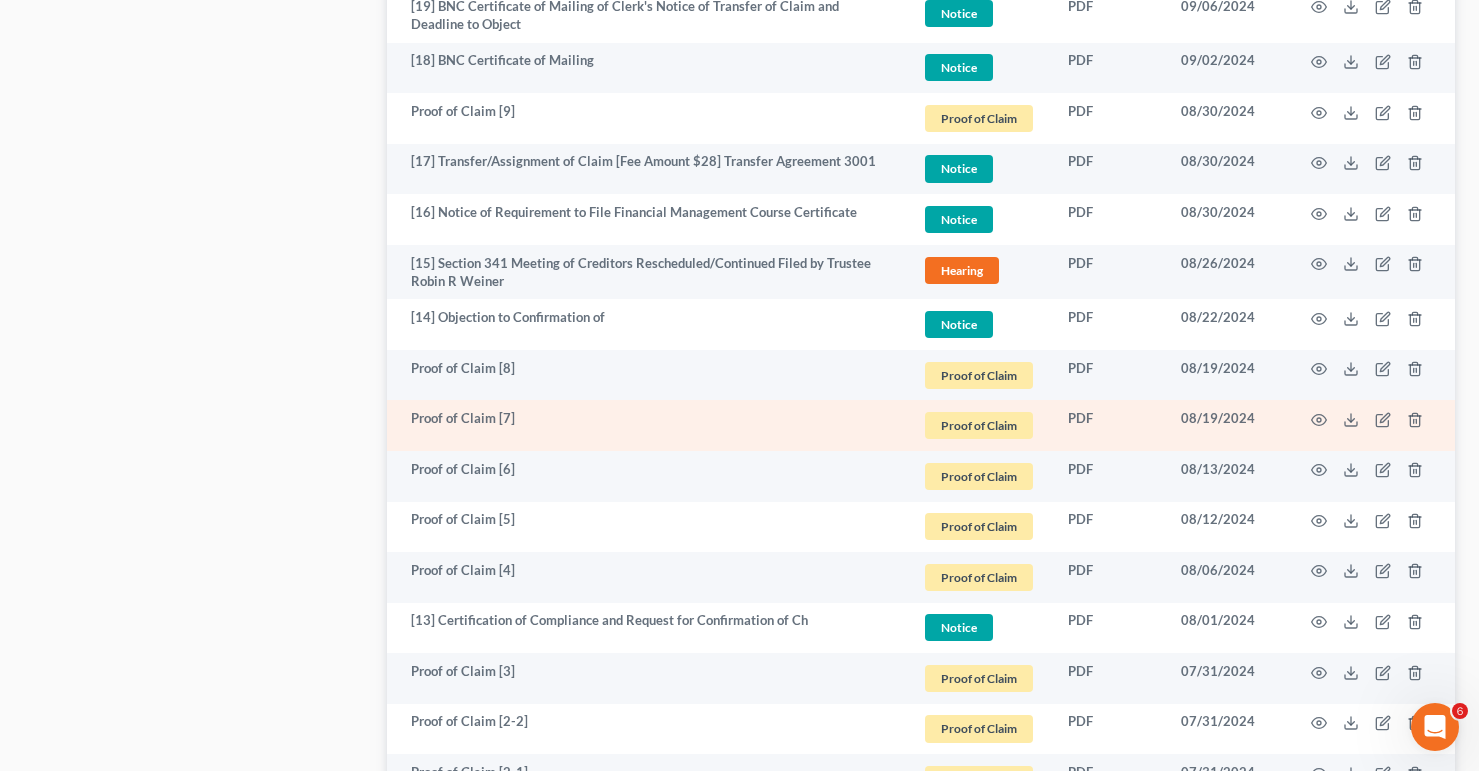 scroll, scrollTop: 3853, scrollLeft: 0, axis: vertical 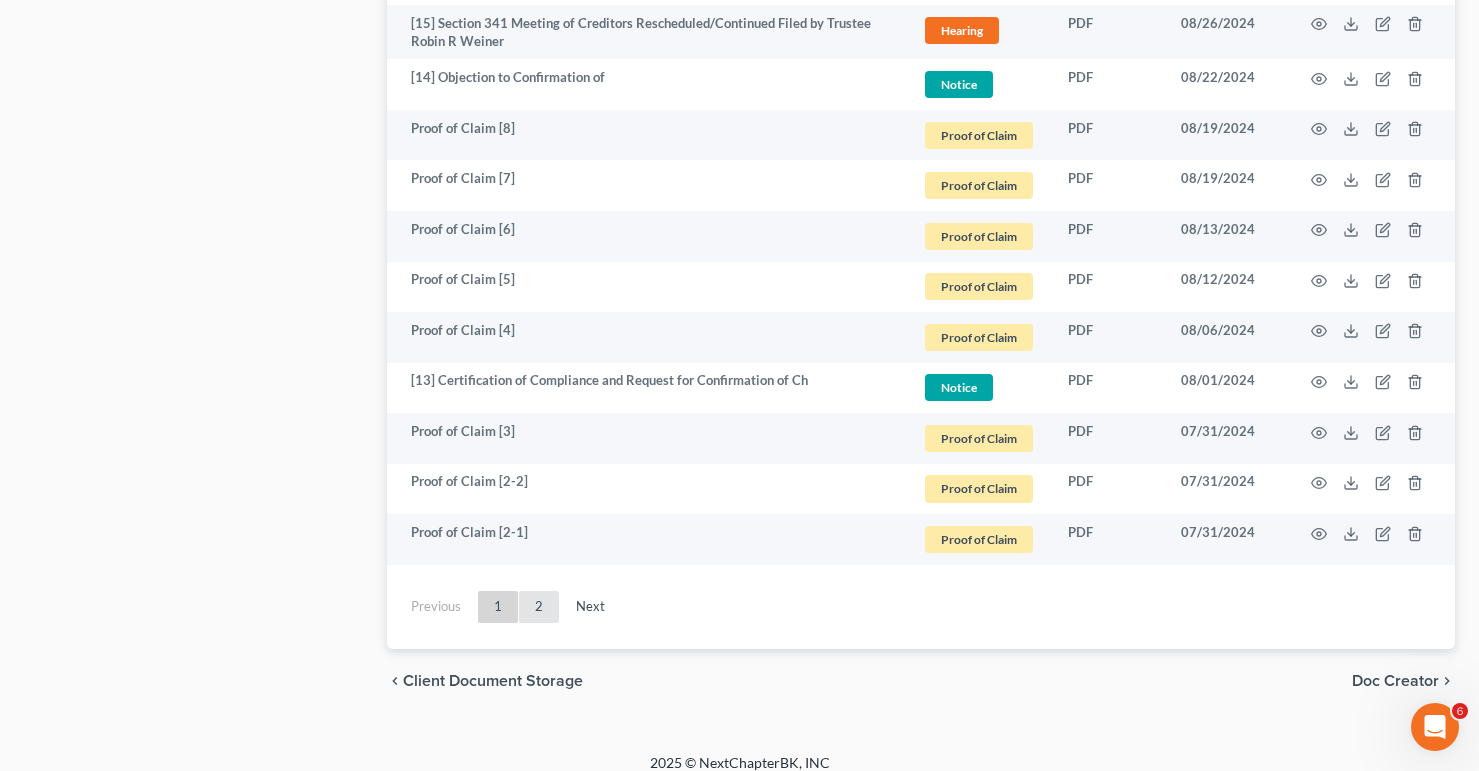 click on "2" at bounding box center (539, 607) 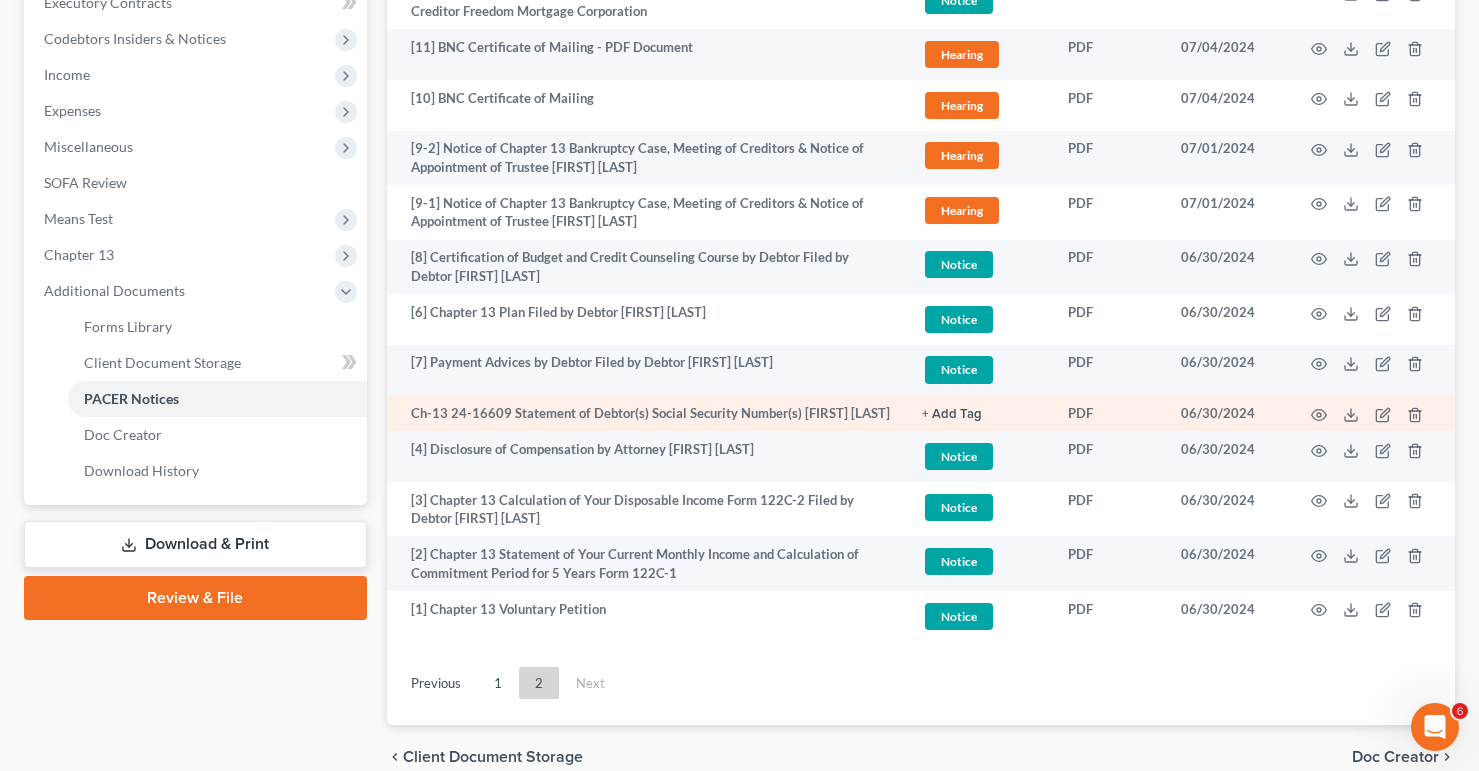 scroll, scrollTop: 370, scrollLeft: 0, axis: vertical 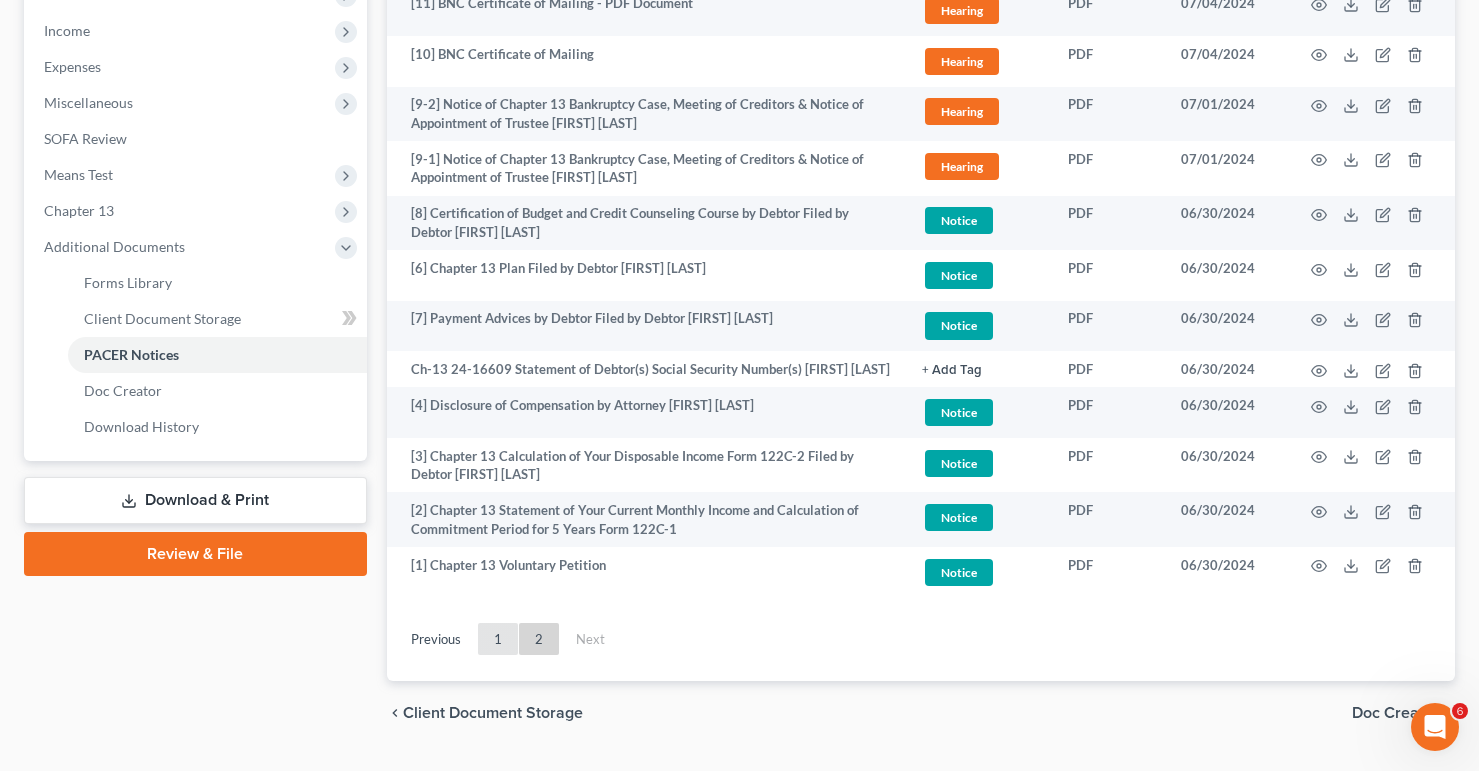 click on "1" at bounding box center (498, 639) 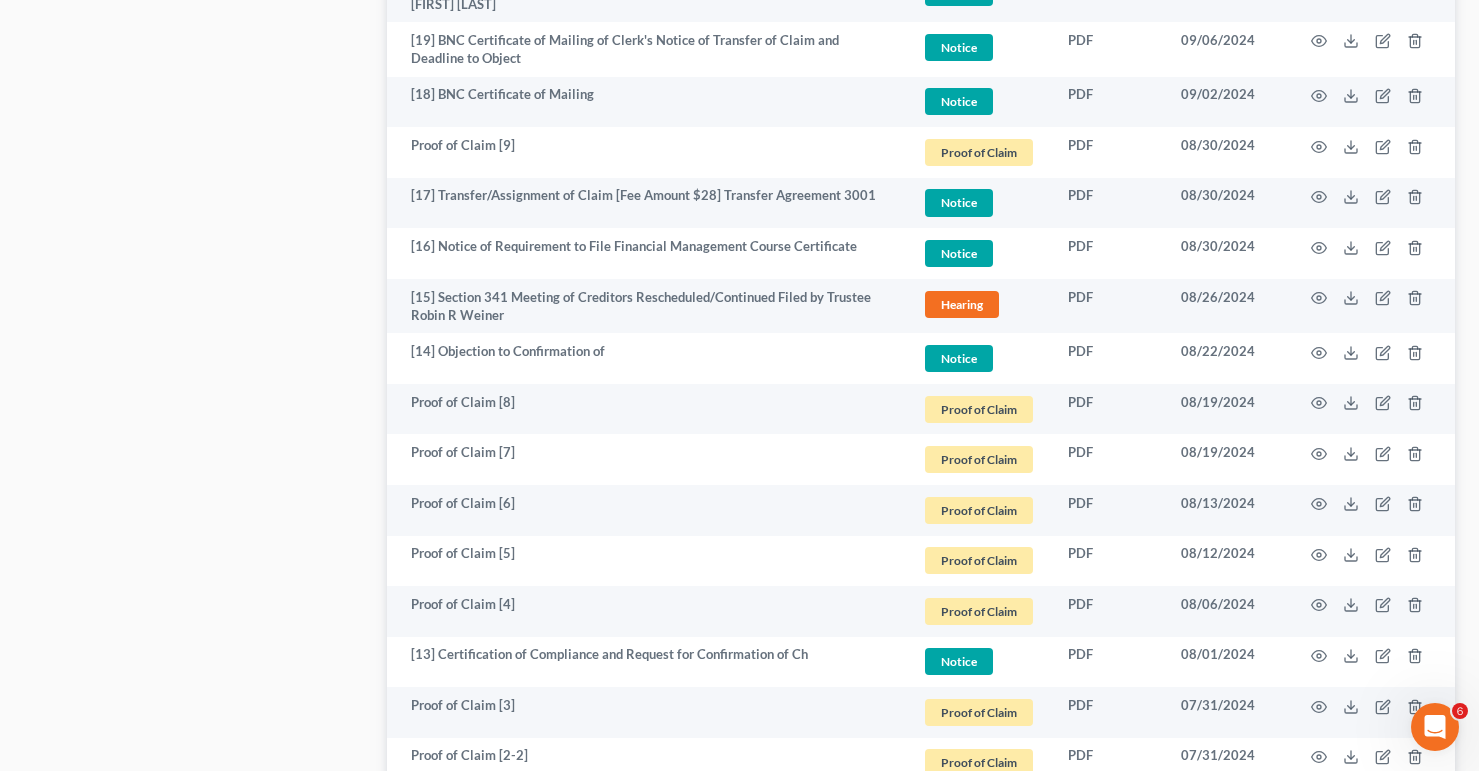 scroll, scrollTop: 3875, scrollLeft: 0, axis: vertical 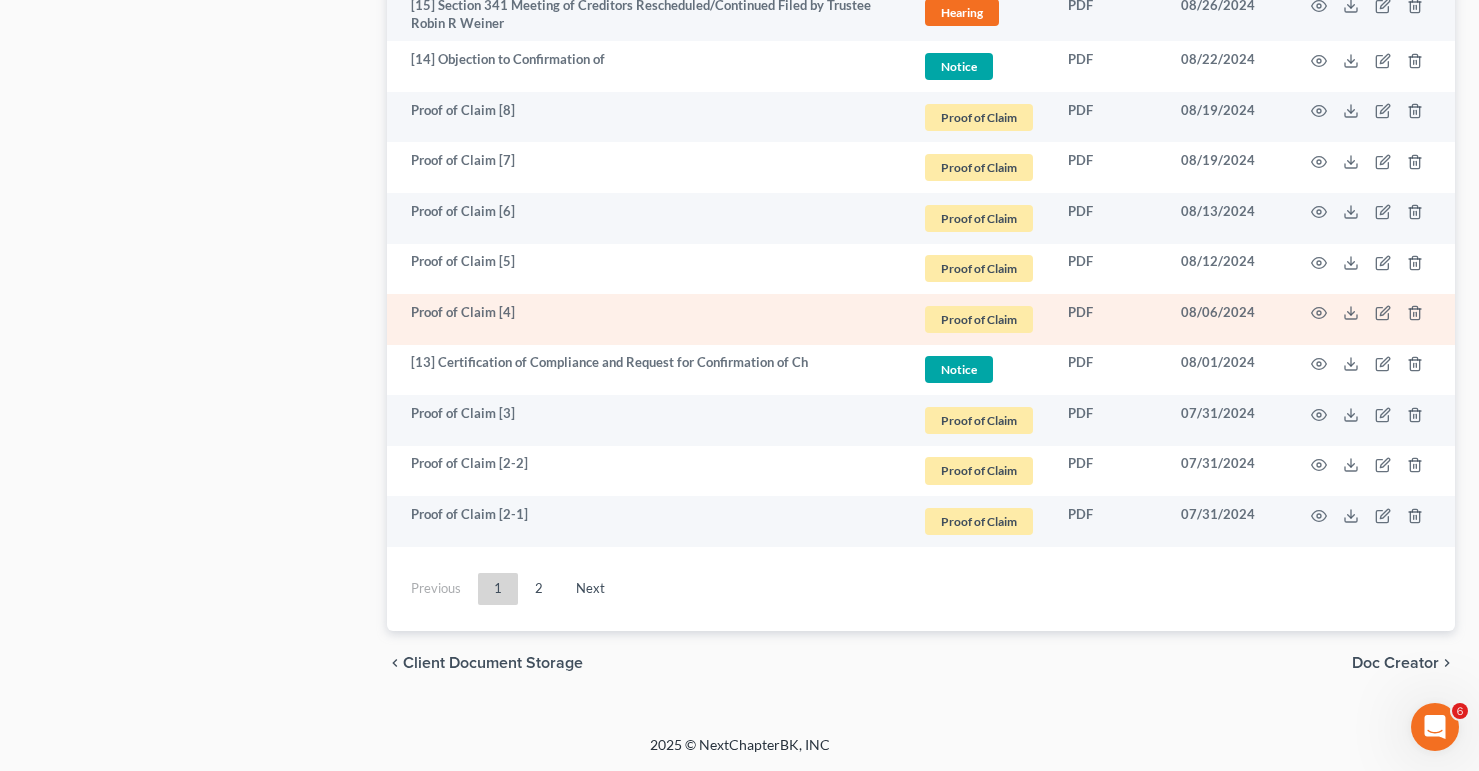 click at bounding box center (1371, 319) 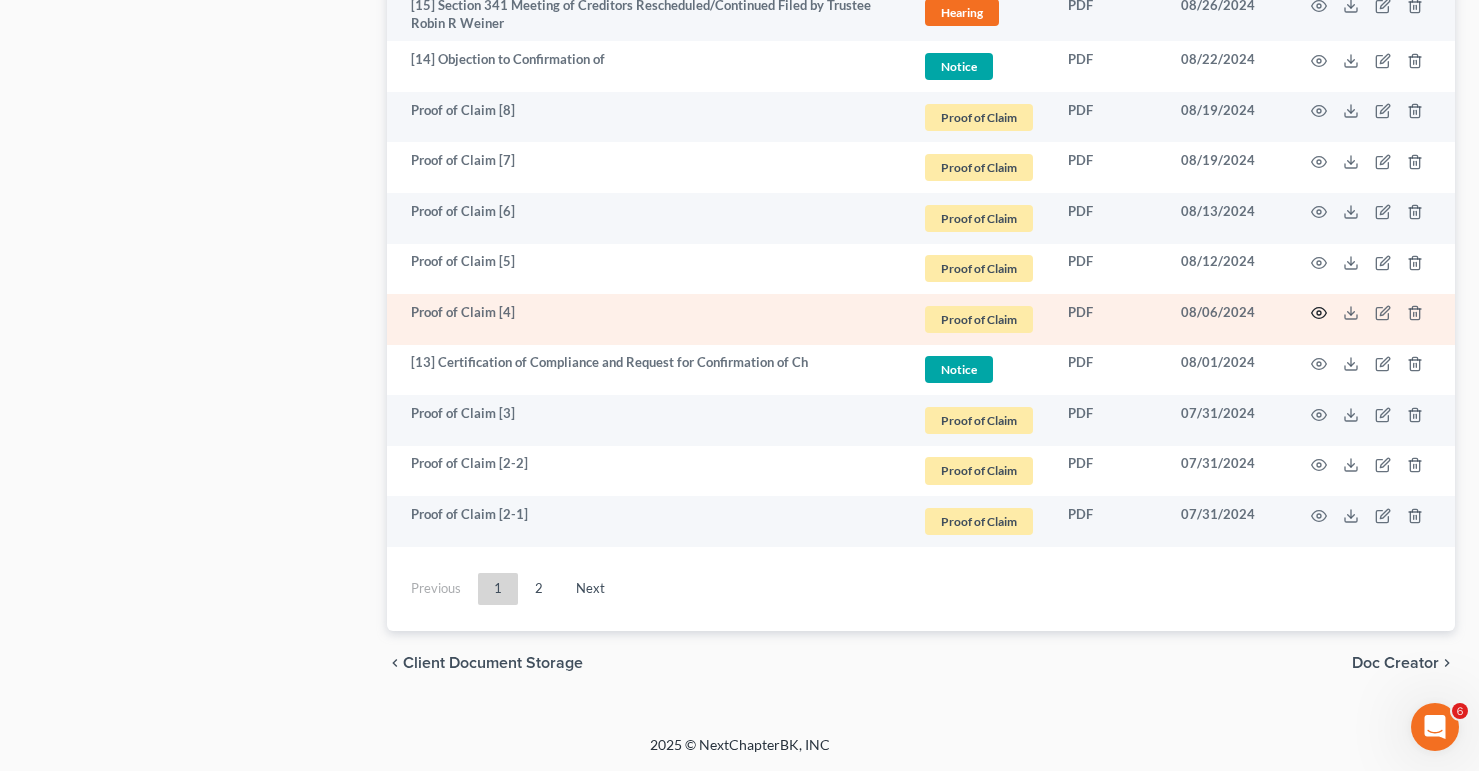 click 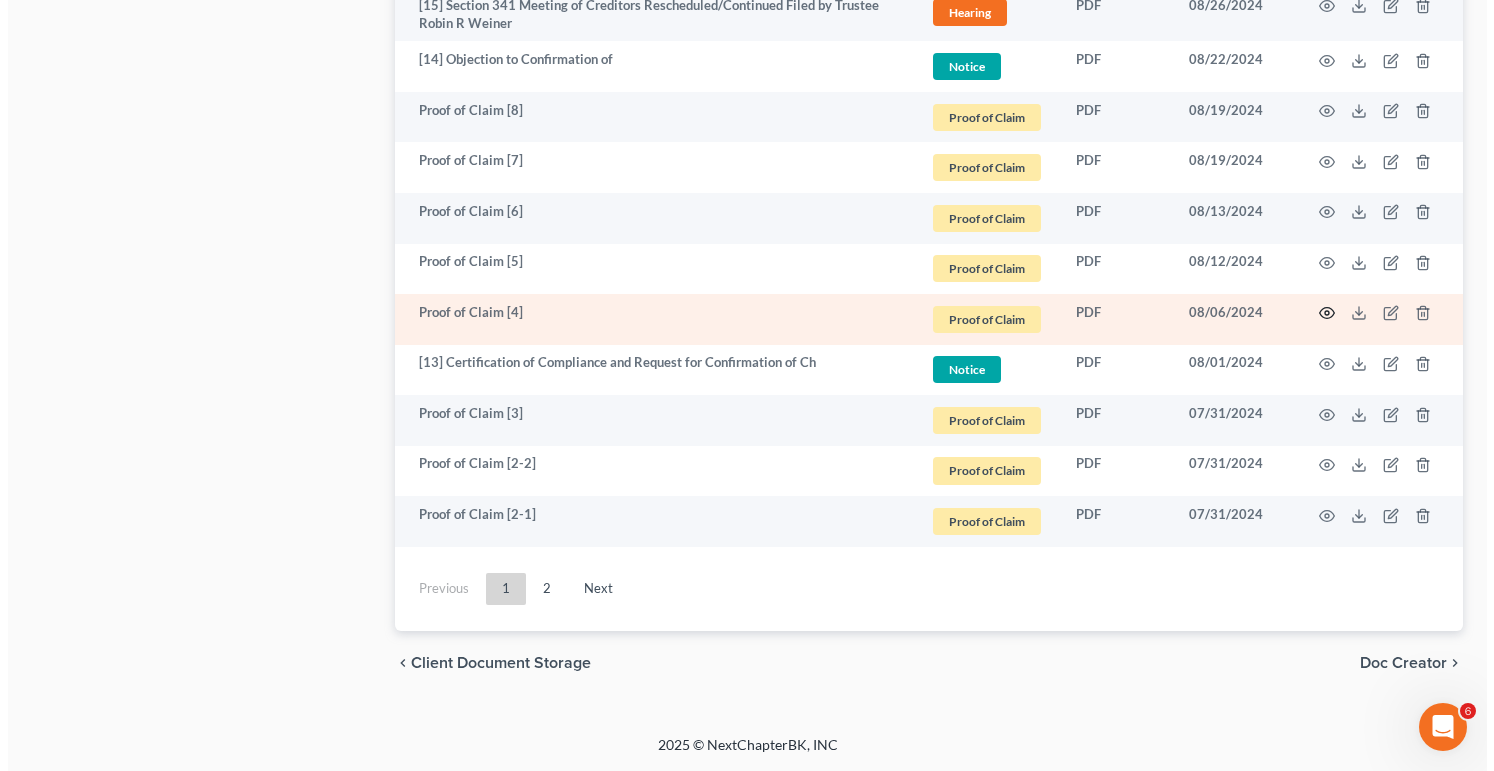 scroll, scrollTop: 3871, scrollLeft: 0, axis: vertical 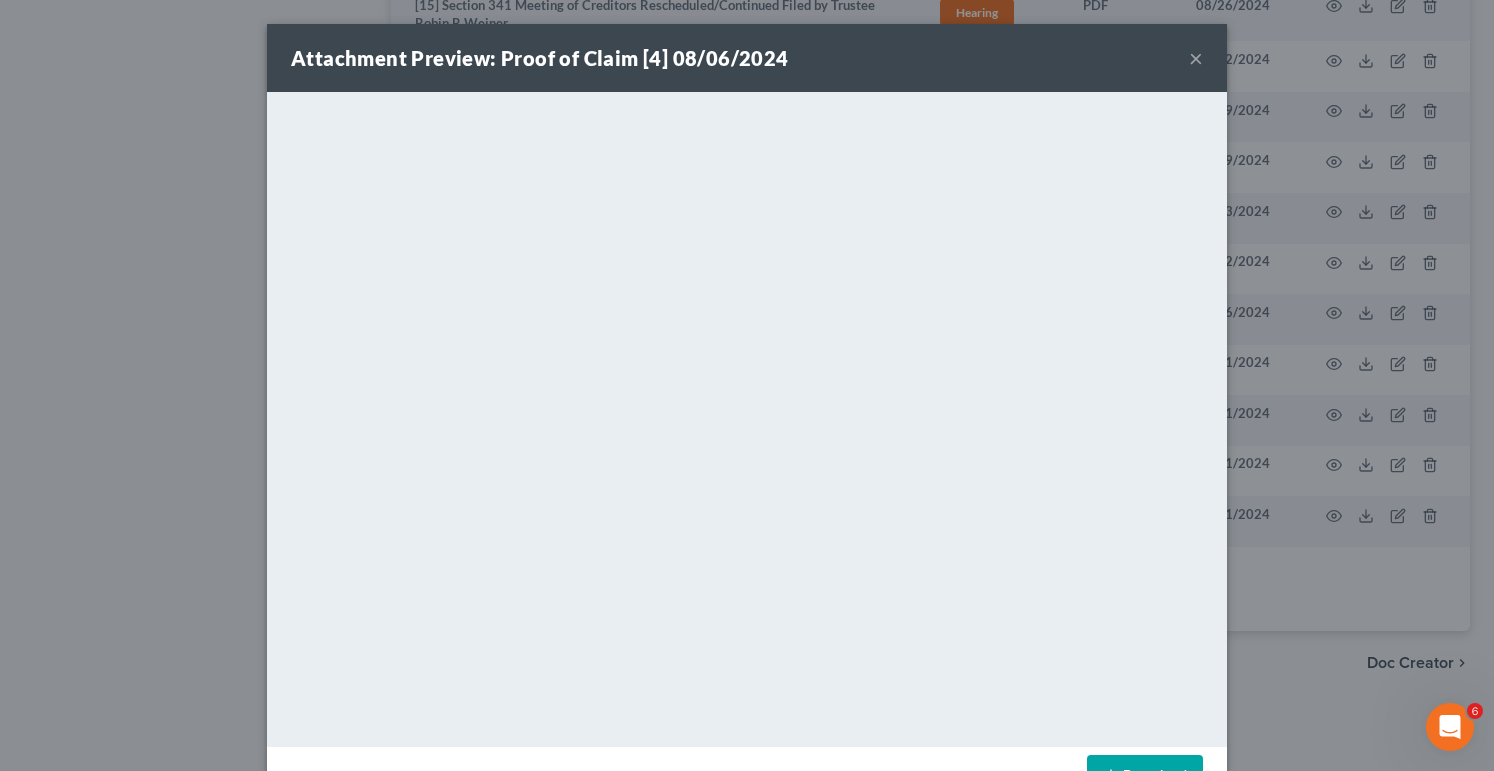 click on "×" at bounding box center [1196, 58] 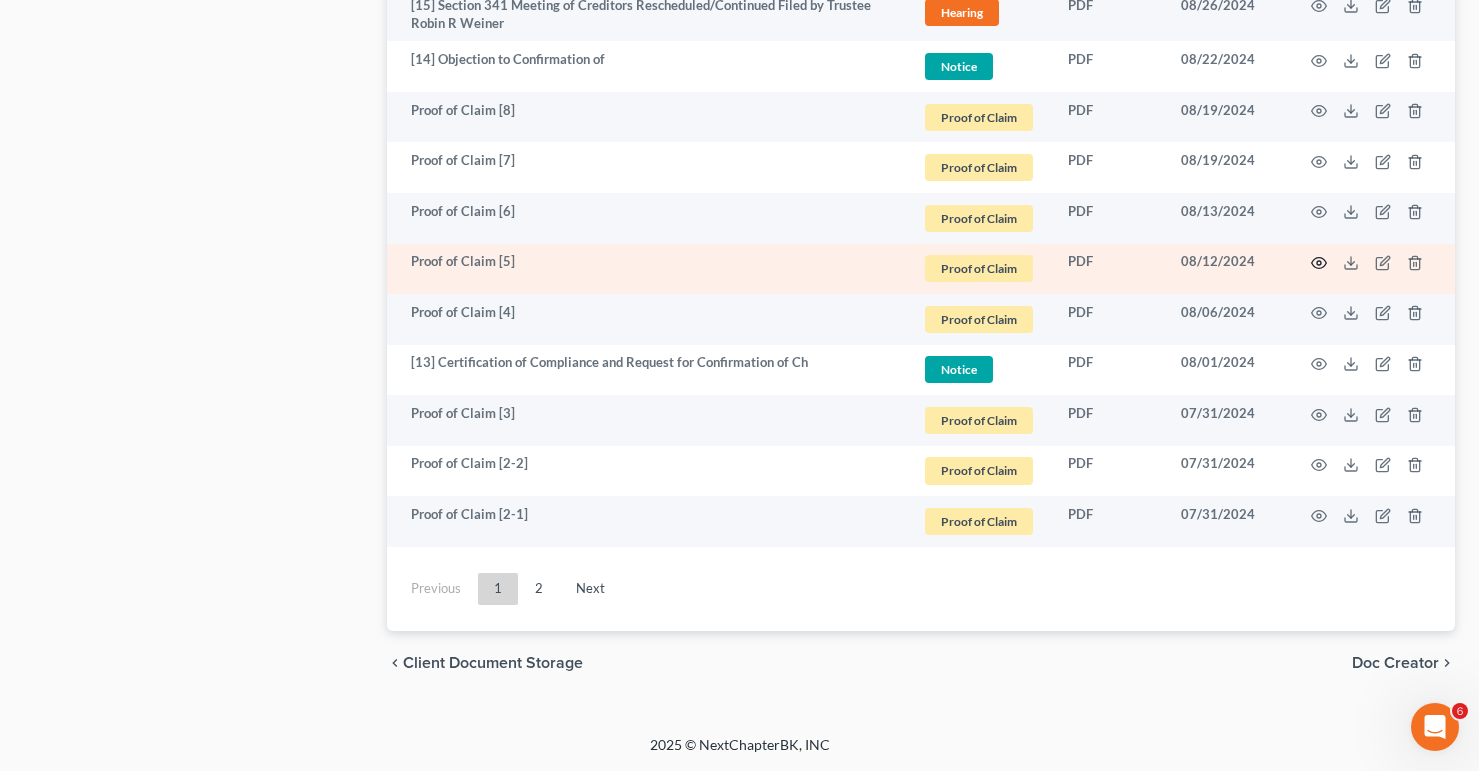 click 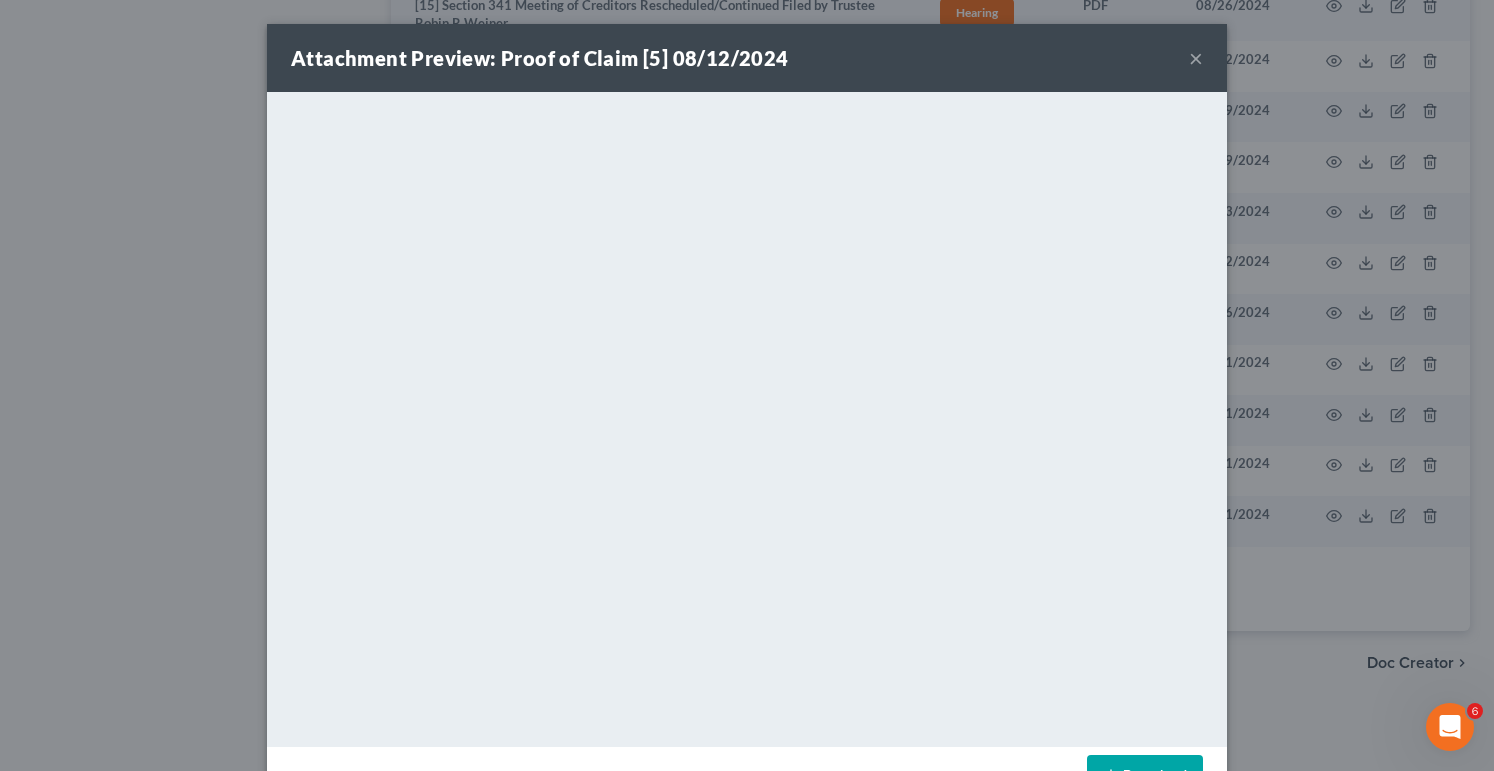click on "×" at bounding box center [1196, 58] 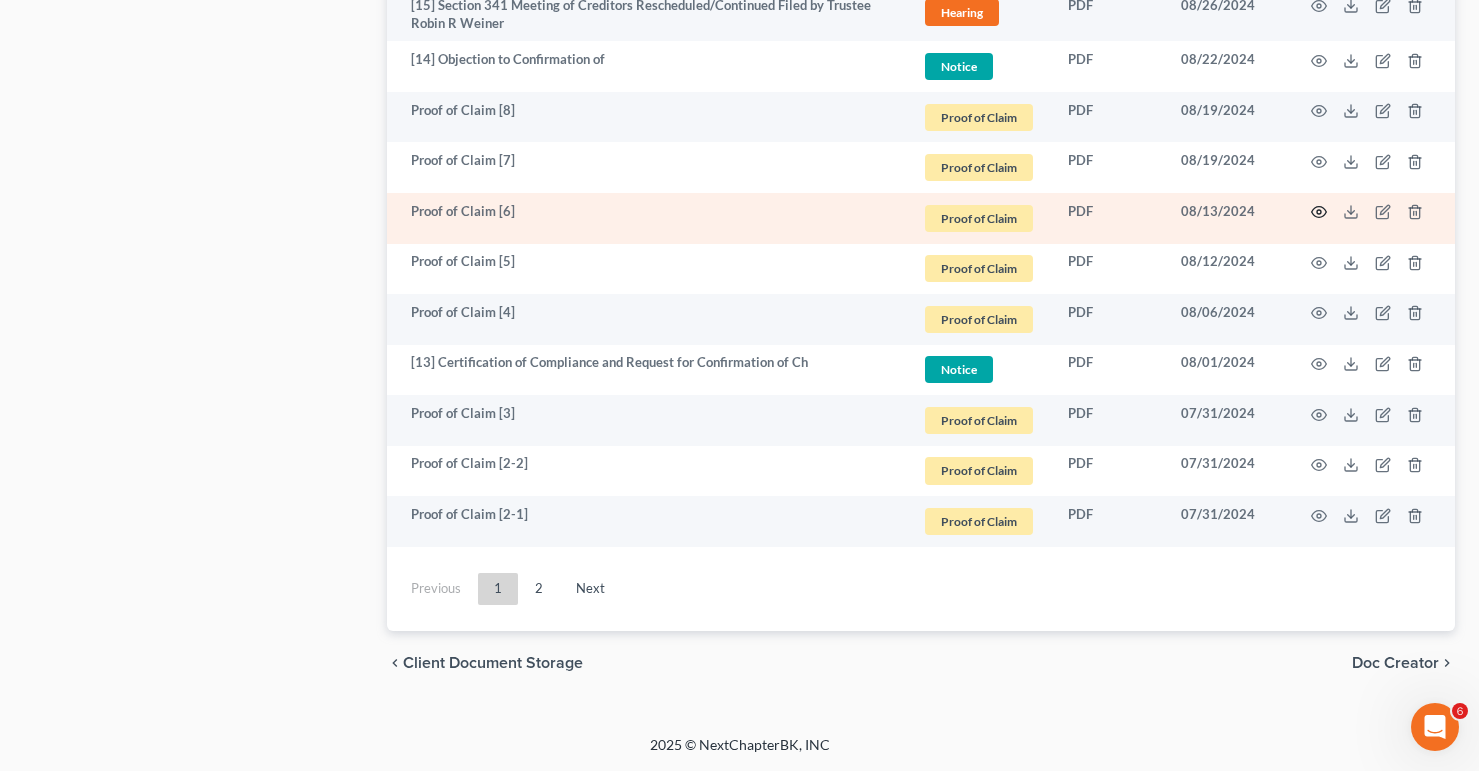click 